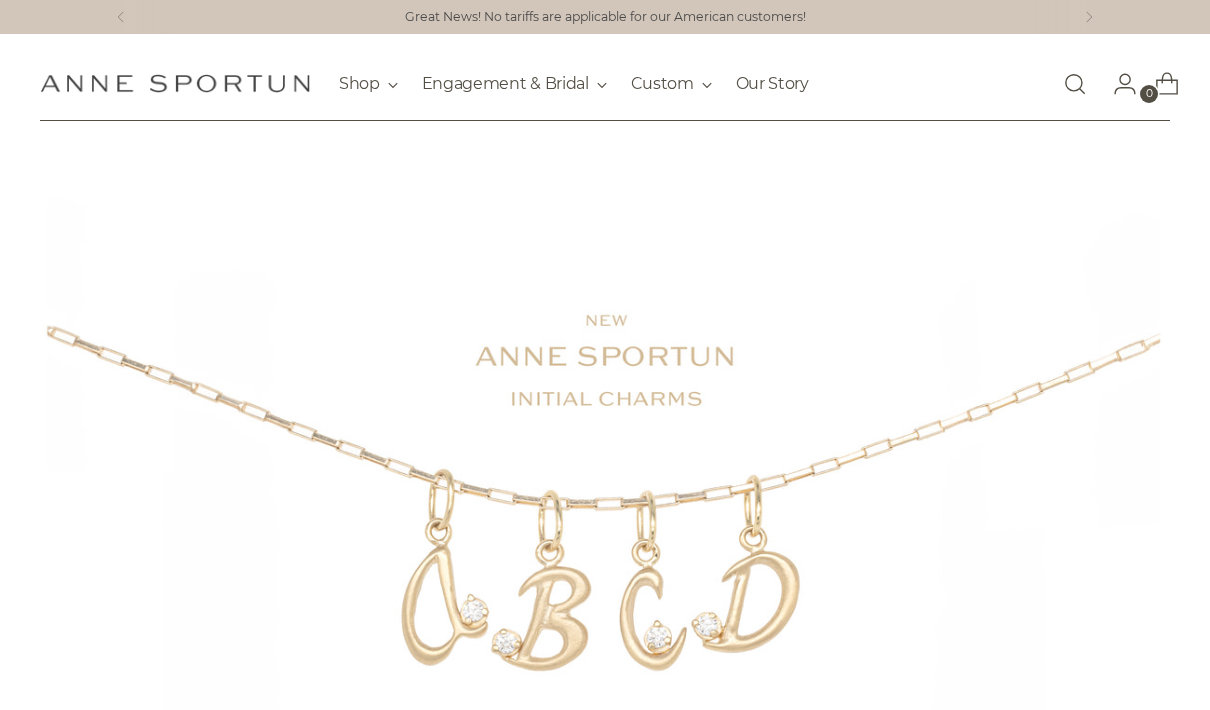 scroll, scrollTop: 0, scrollLeft: 0, axis: both 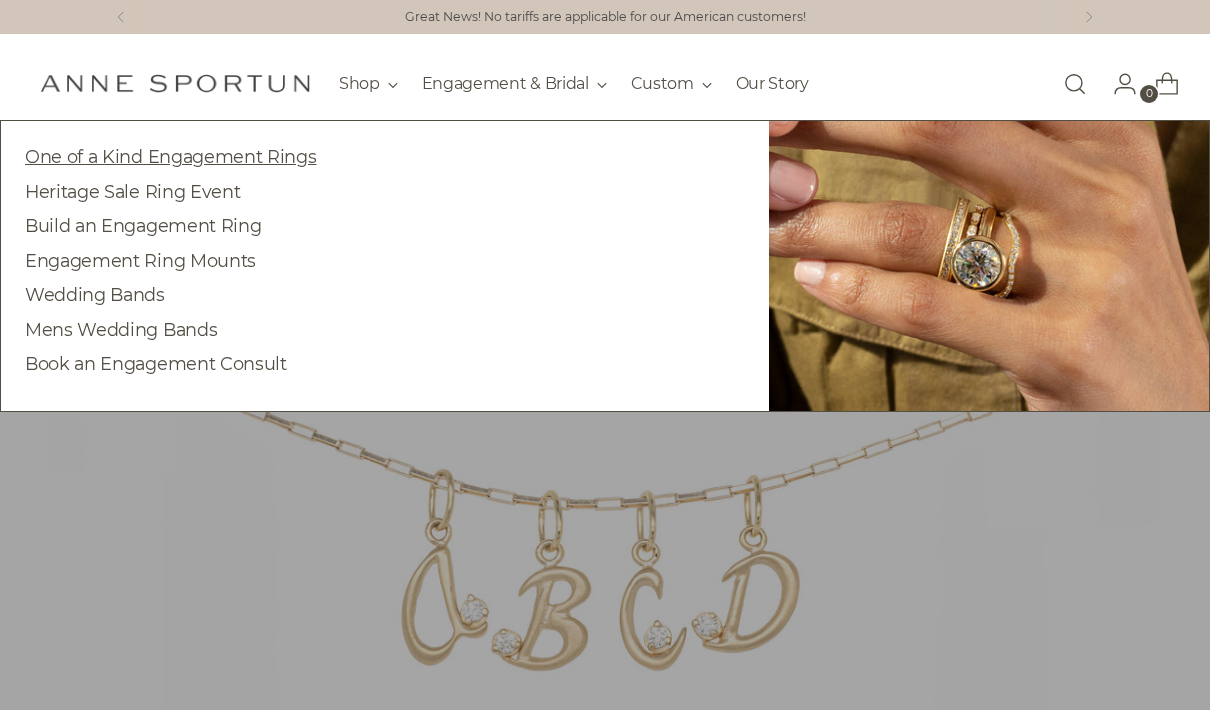 click on "One of a Kind Engagement Rings" at bounding box center (170, 156) 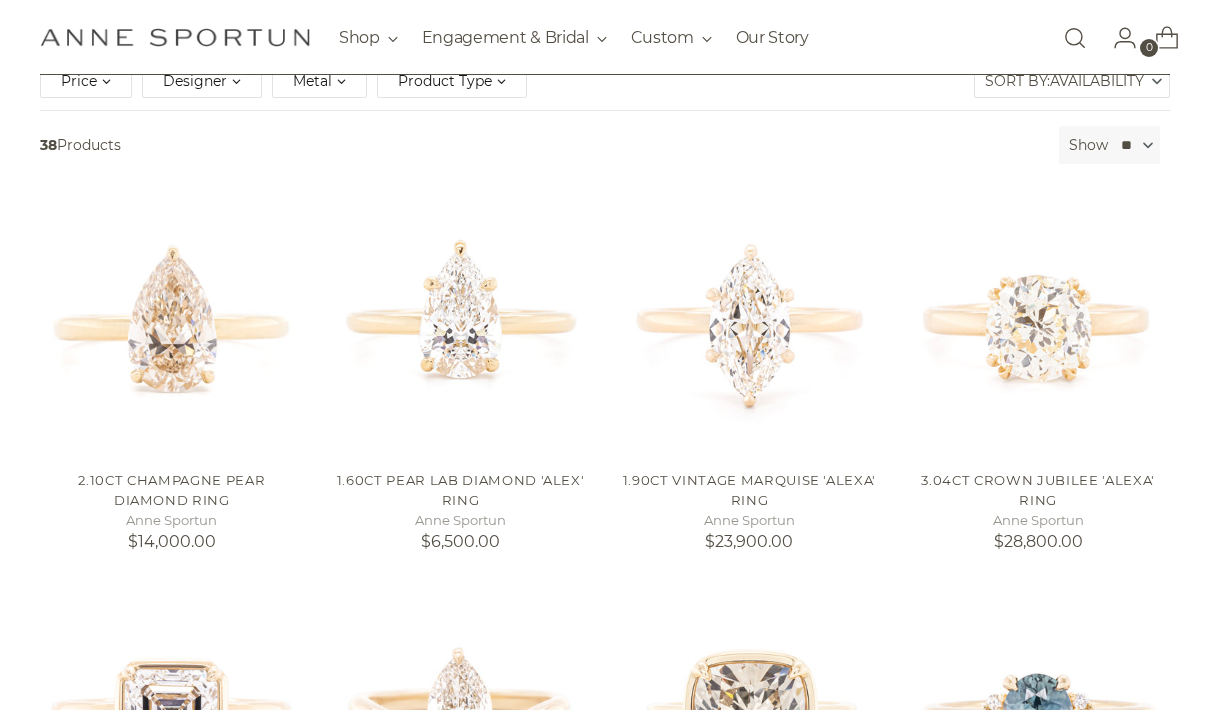scroll, scrollTop: 291, scrollLeft: 0, axis: vertical 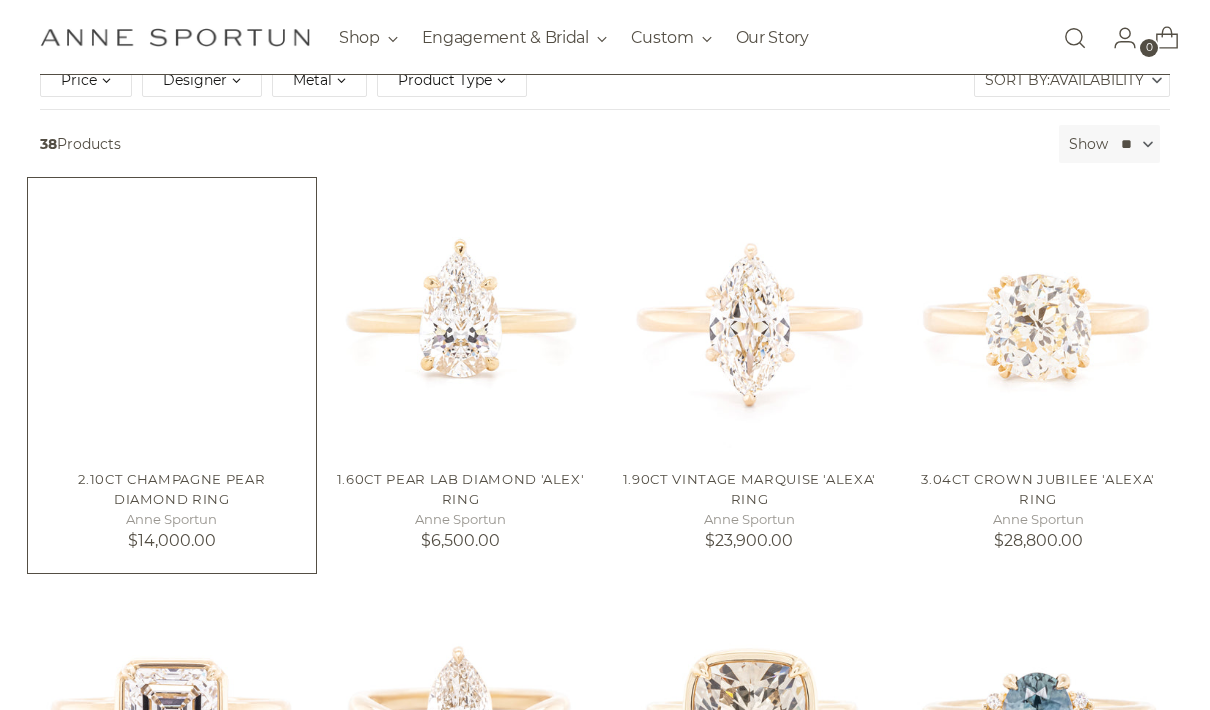 click at bounding box center (172, 322) 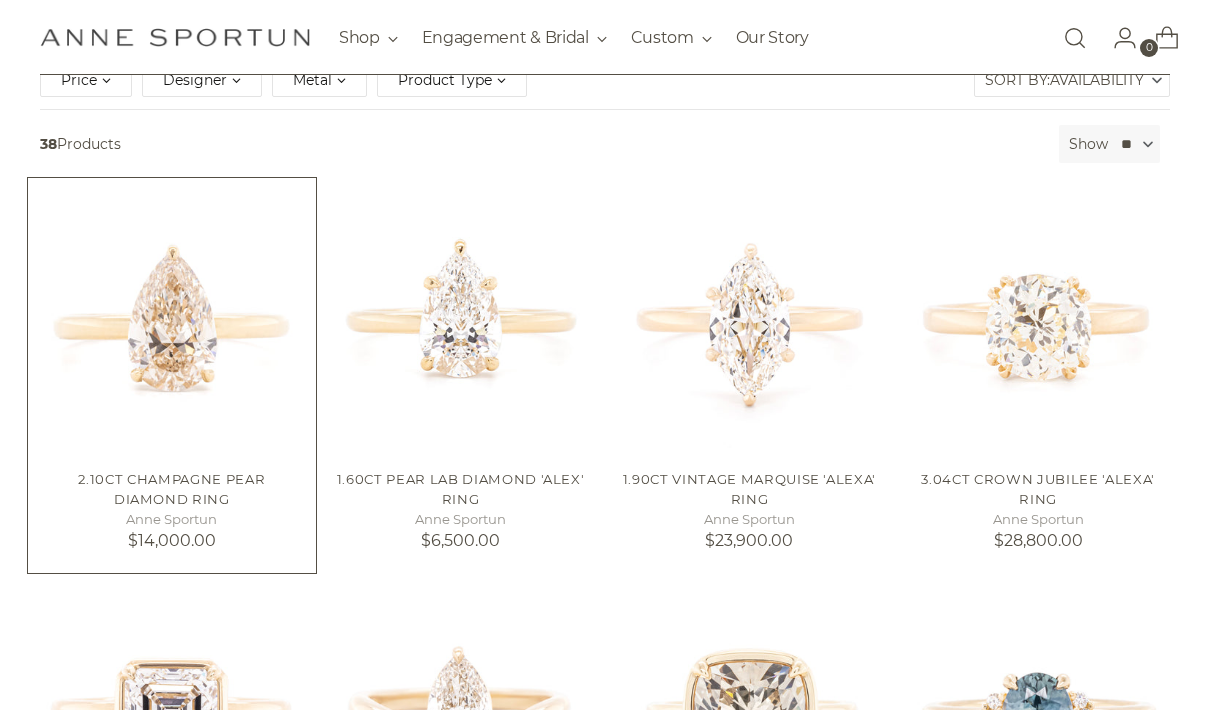 scroll, scrollTop: 371, scrollLeft: 0, axis: vertical 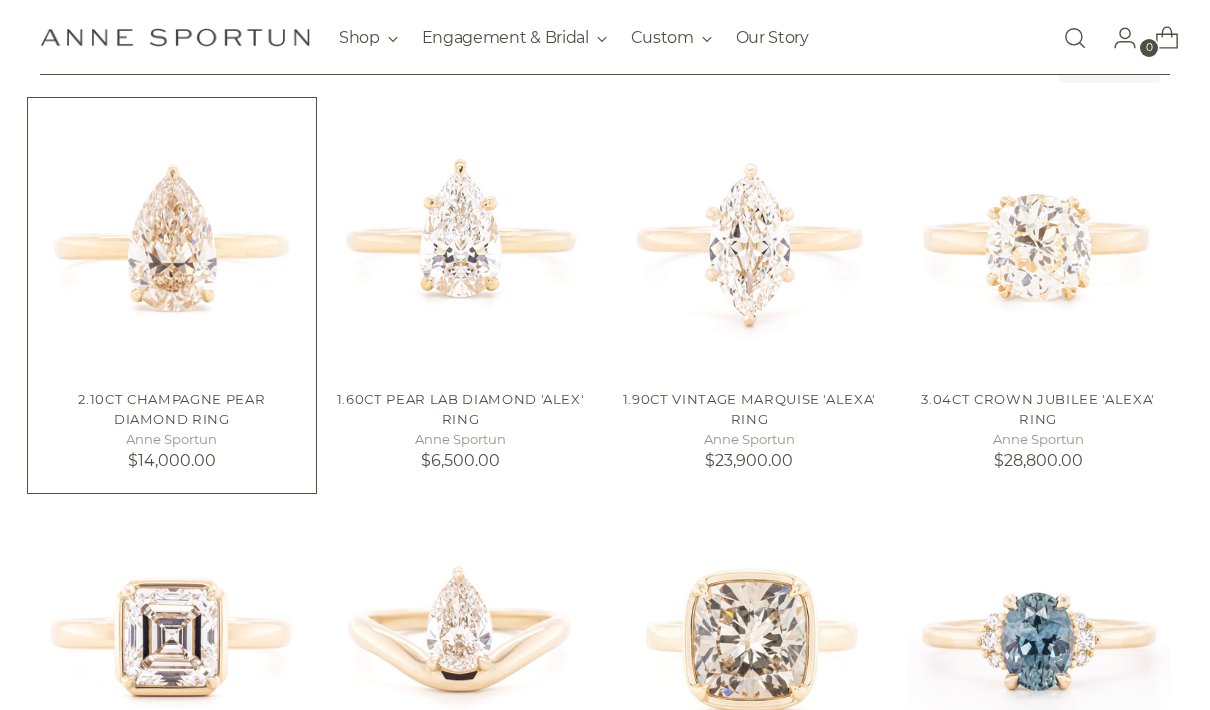 click at bounding box center [172, 242] 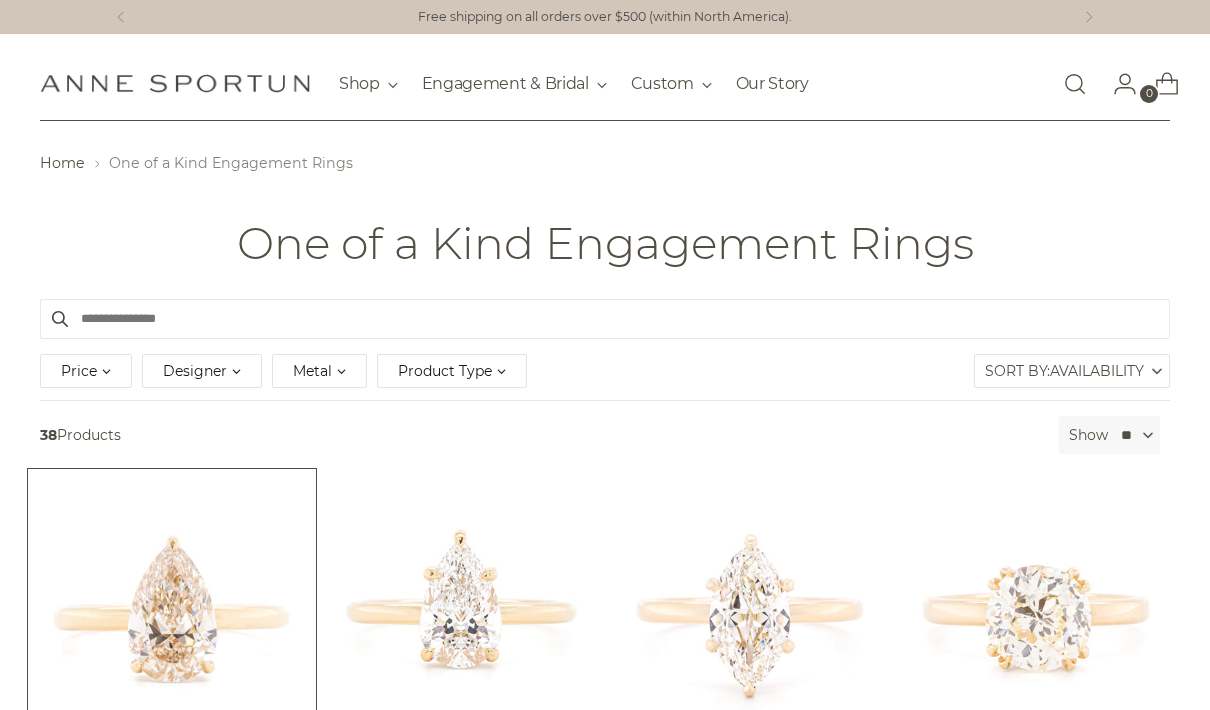 scroll, scrollTop: 371, scrollLeft: 0, axis: vertical 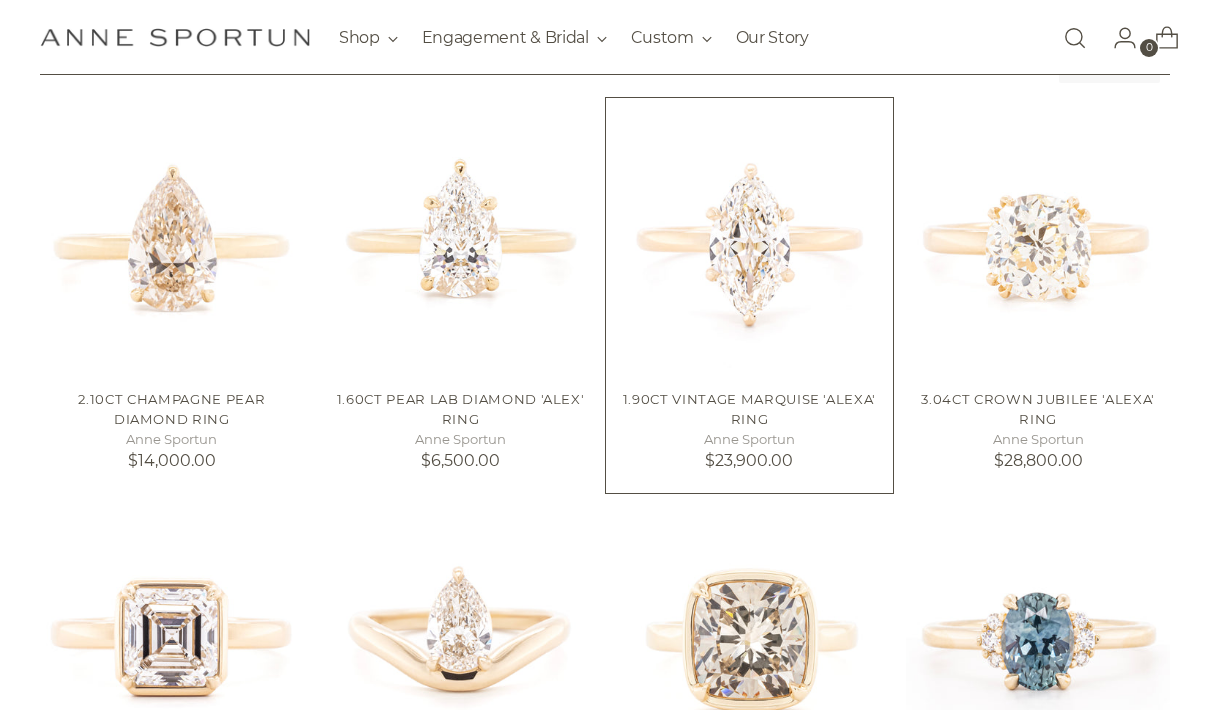 click at bounding box center (750, 242) 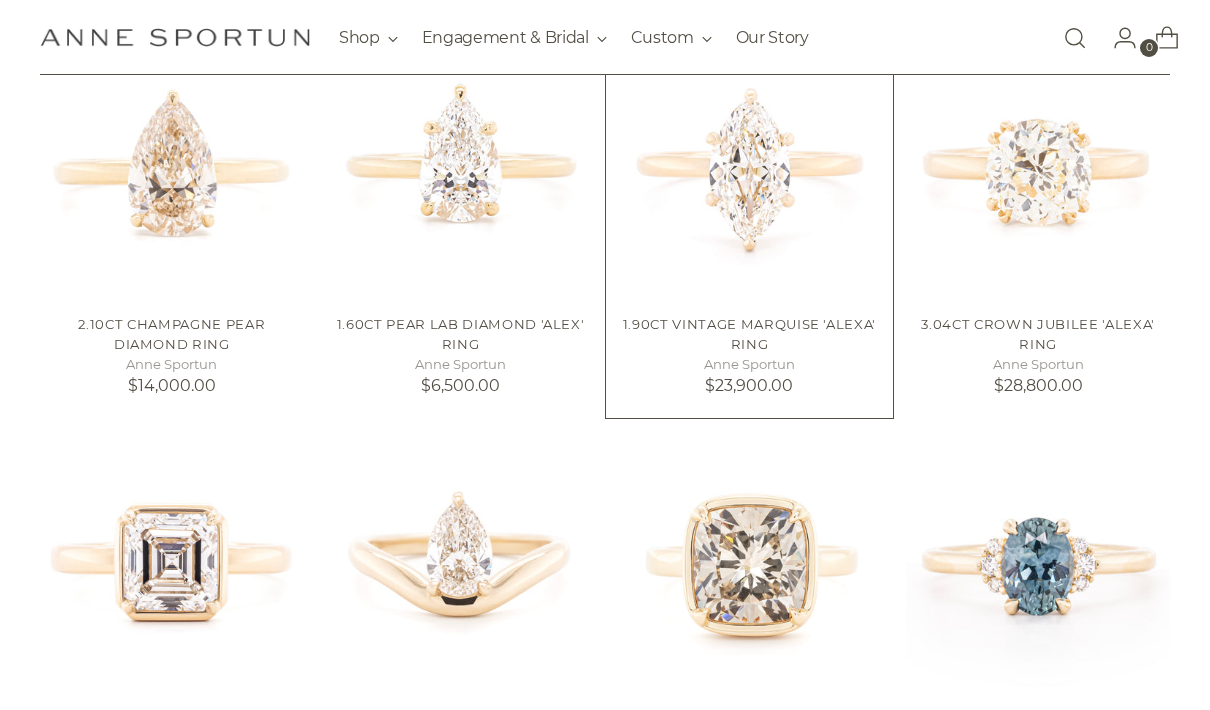scroll, scrollTop: 602, scrollLeft: 0, axis: vertical 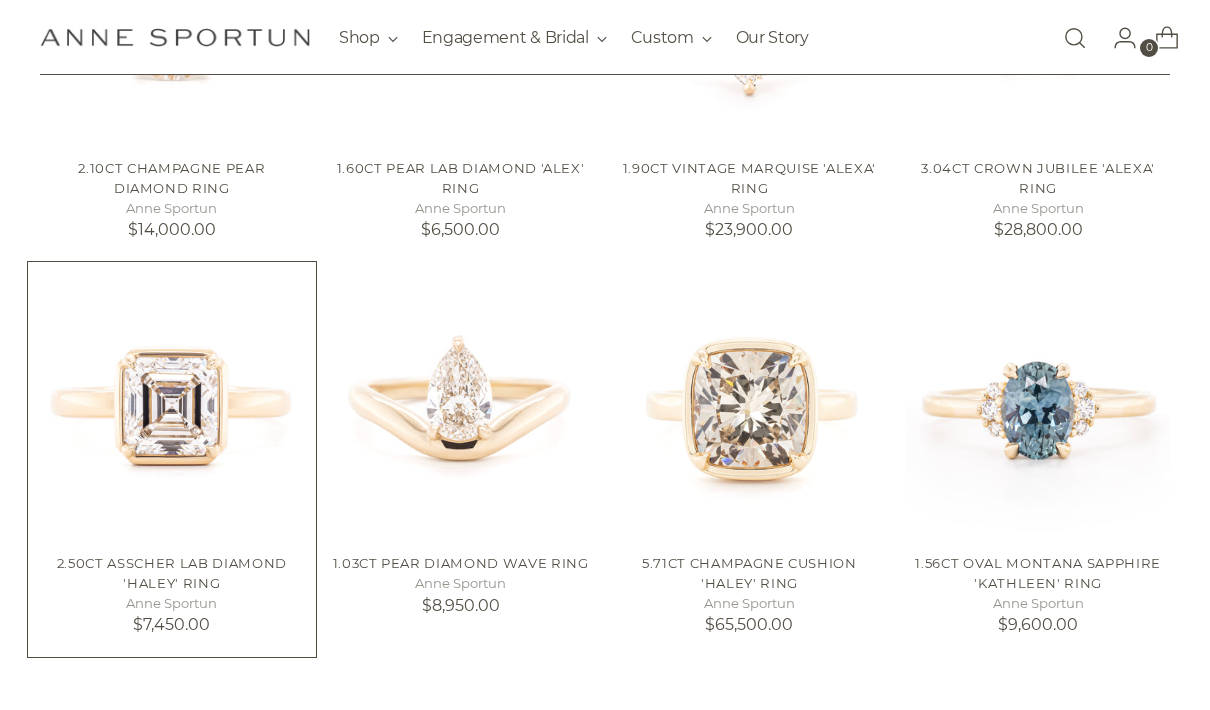 click at bounding box center (172, 406) 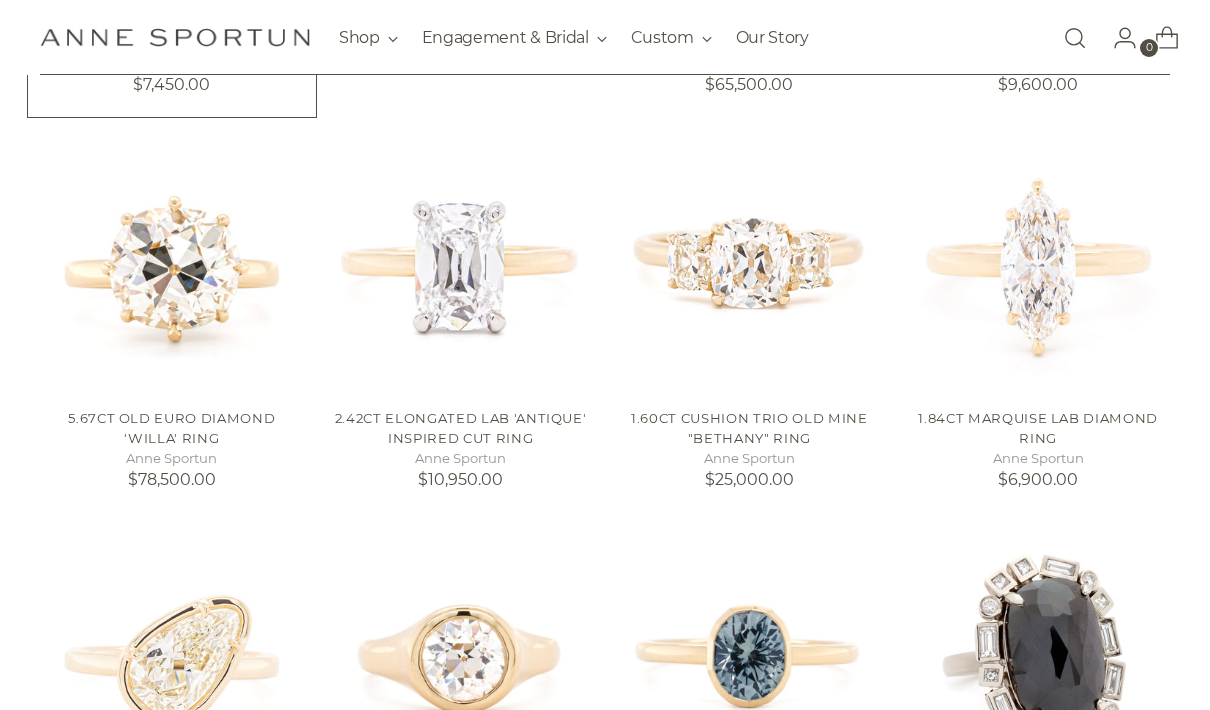 scroll, scrollTop: 1164, scrollLeft: 0, axis: vertical 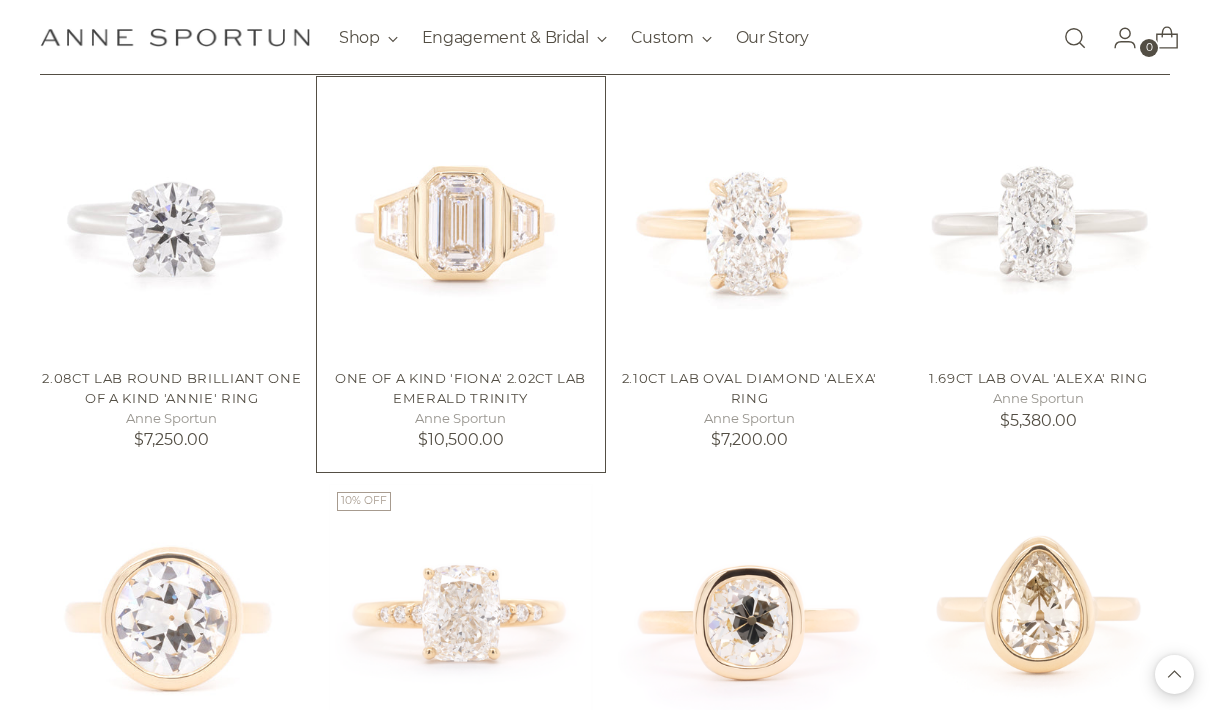 click at bounding box center (461, 221) 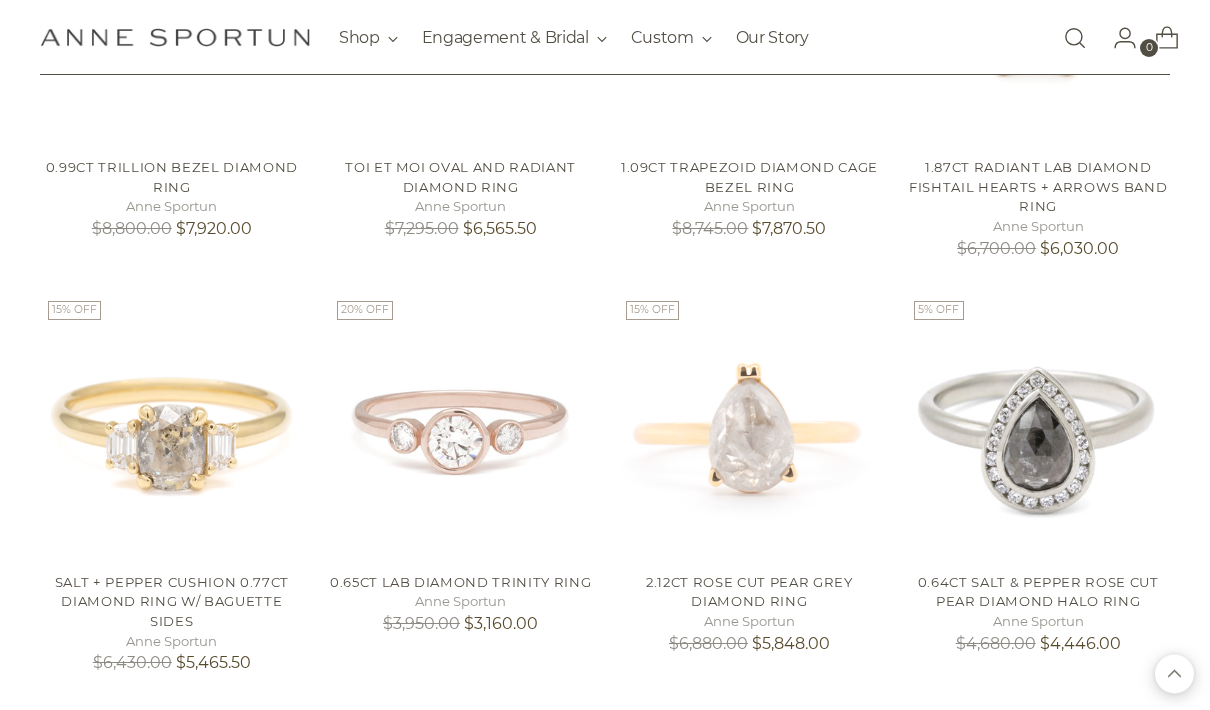 scroll, scrollTop: 3009, scrollLeft: 0, axis: vertical 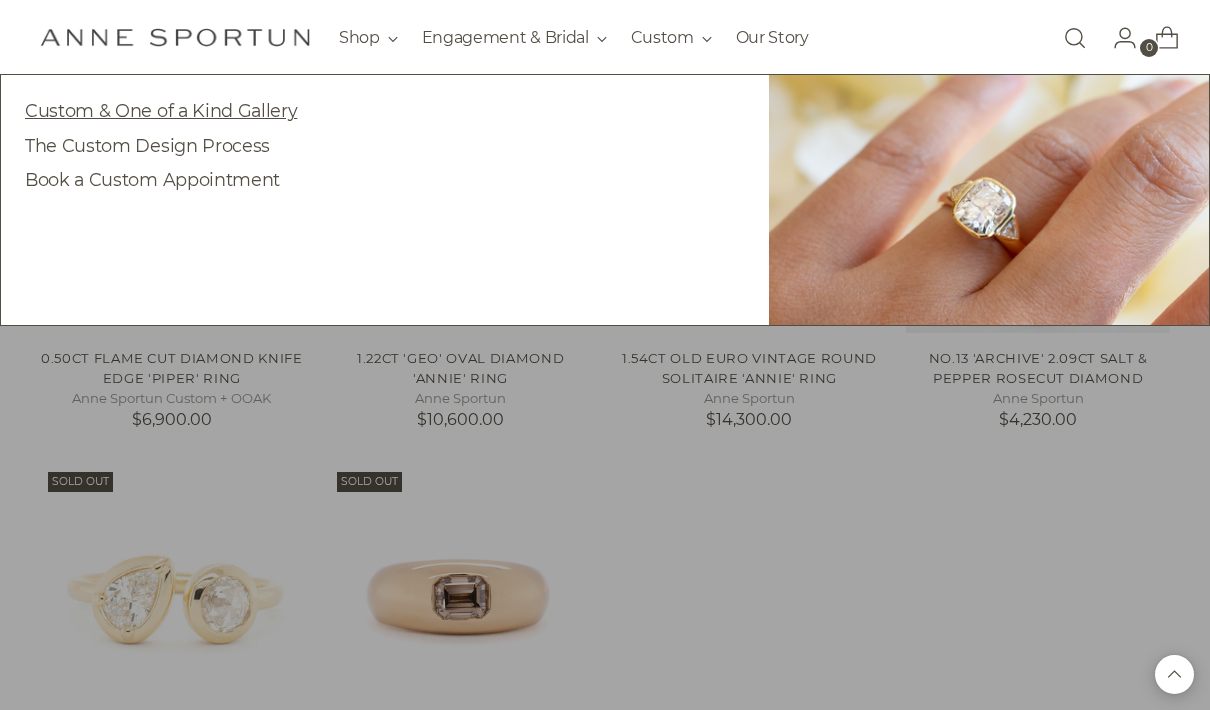 click on "Custom & One of a Kind Gallery" at bounding box center (161, 110) 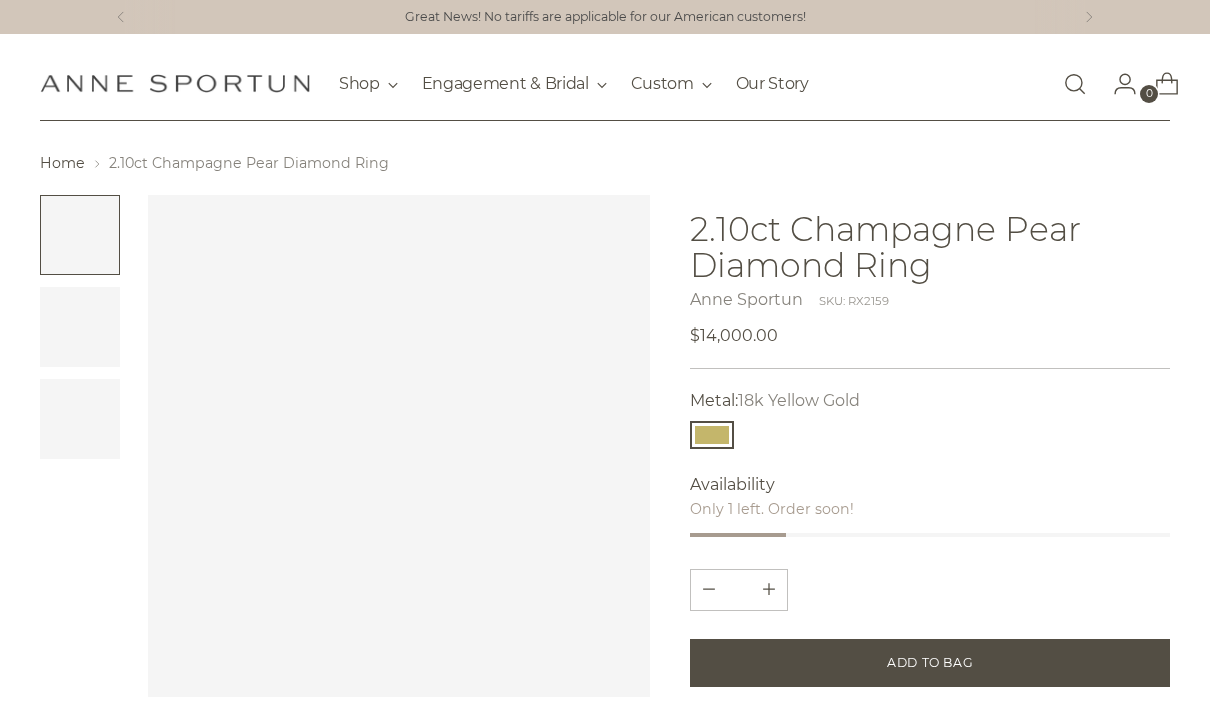 scroll, scrollTop: 0, scrollLeft: 0, axis: both 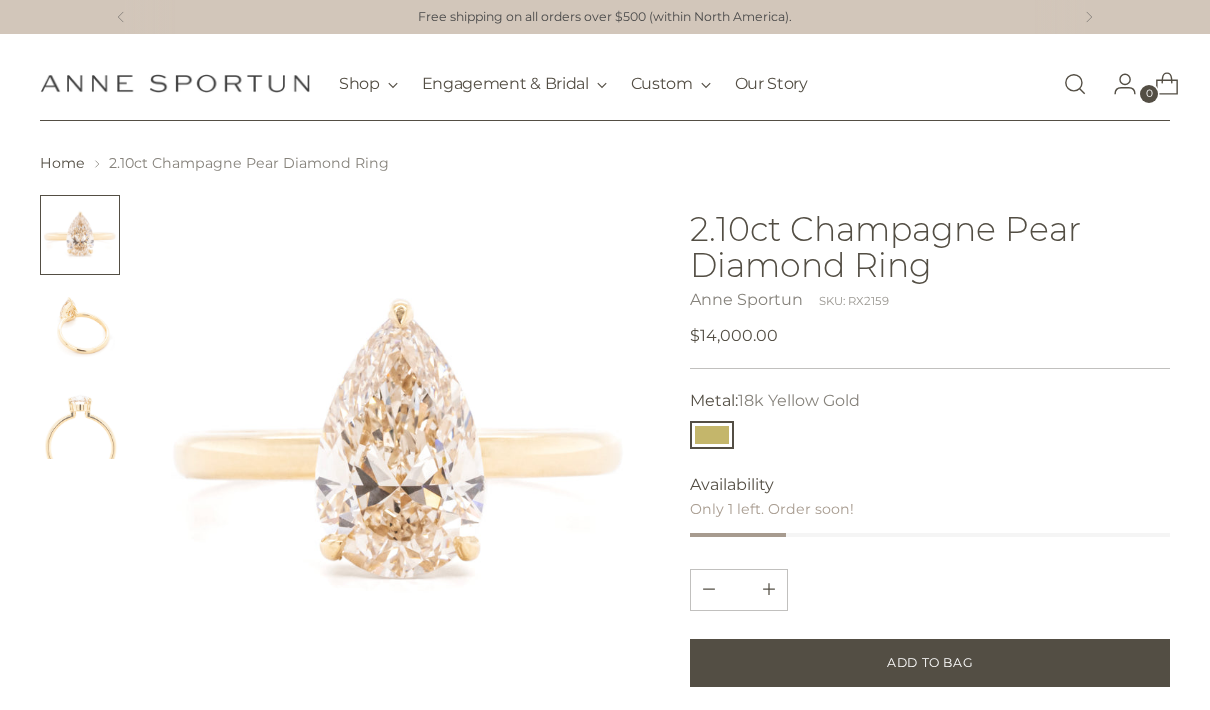 click at bounding box center [80, 327] 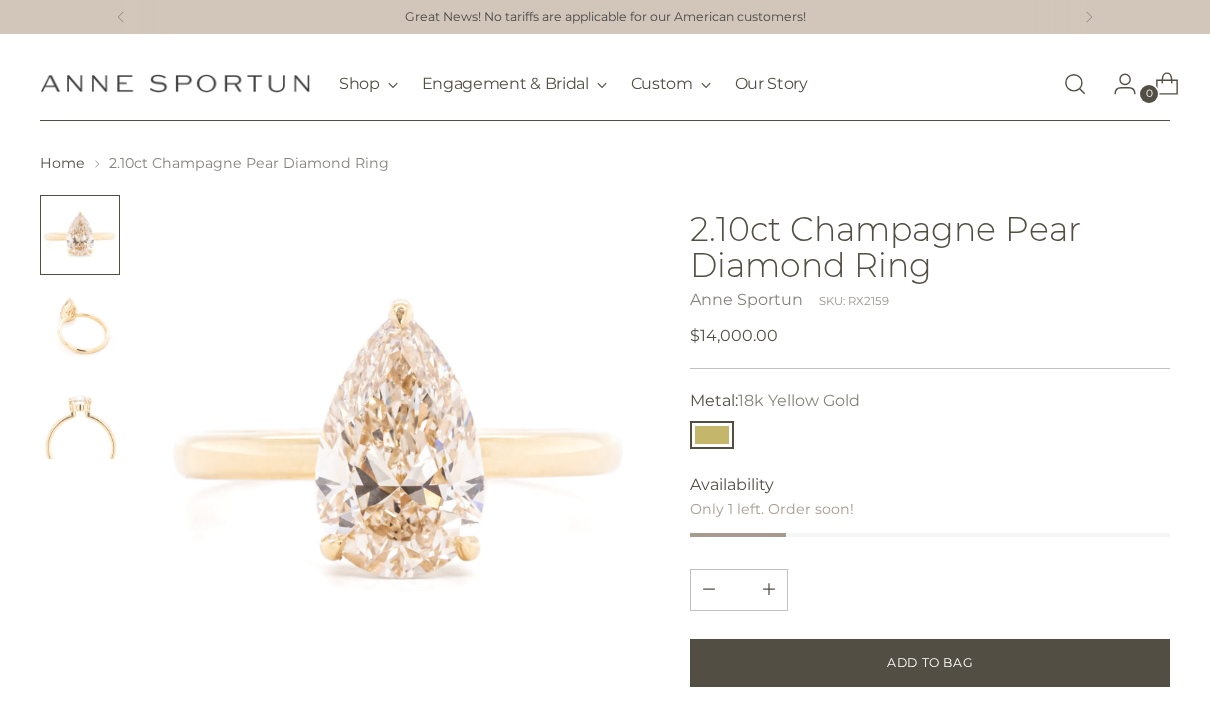 scroll, scrollTop: 0, scrollLeft: 0, axis: both 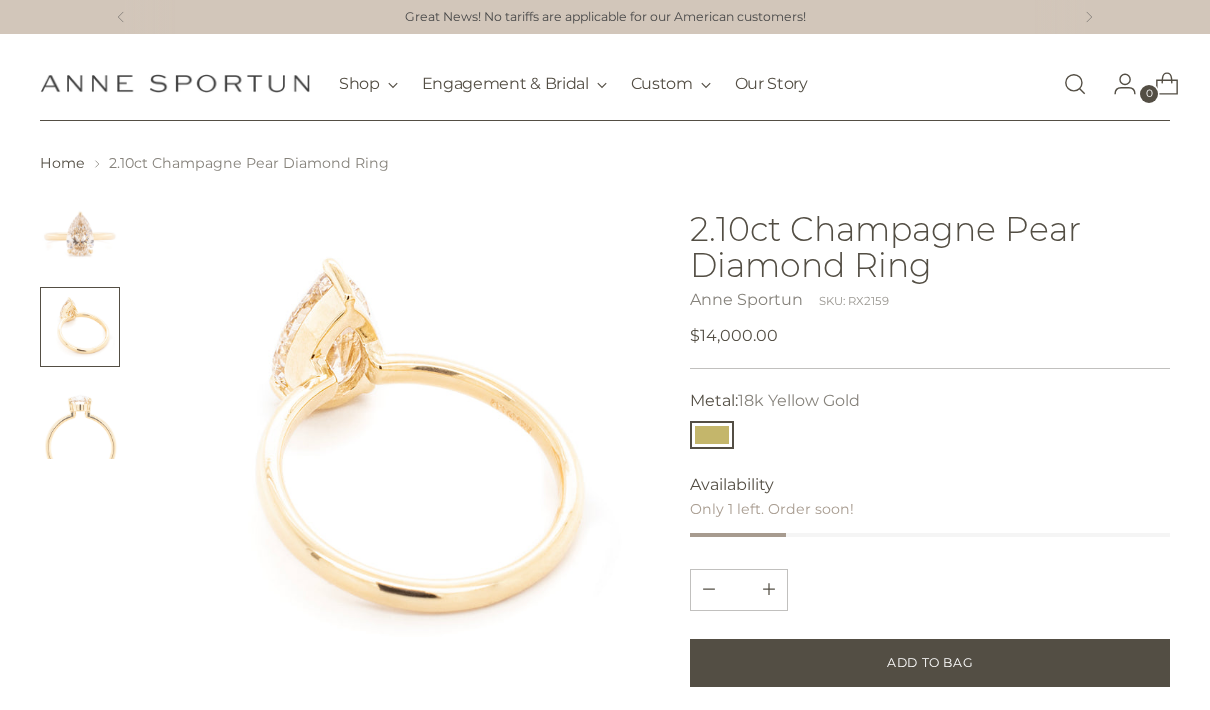 click at bounding box center (80, 419) 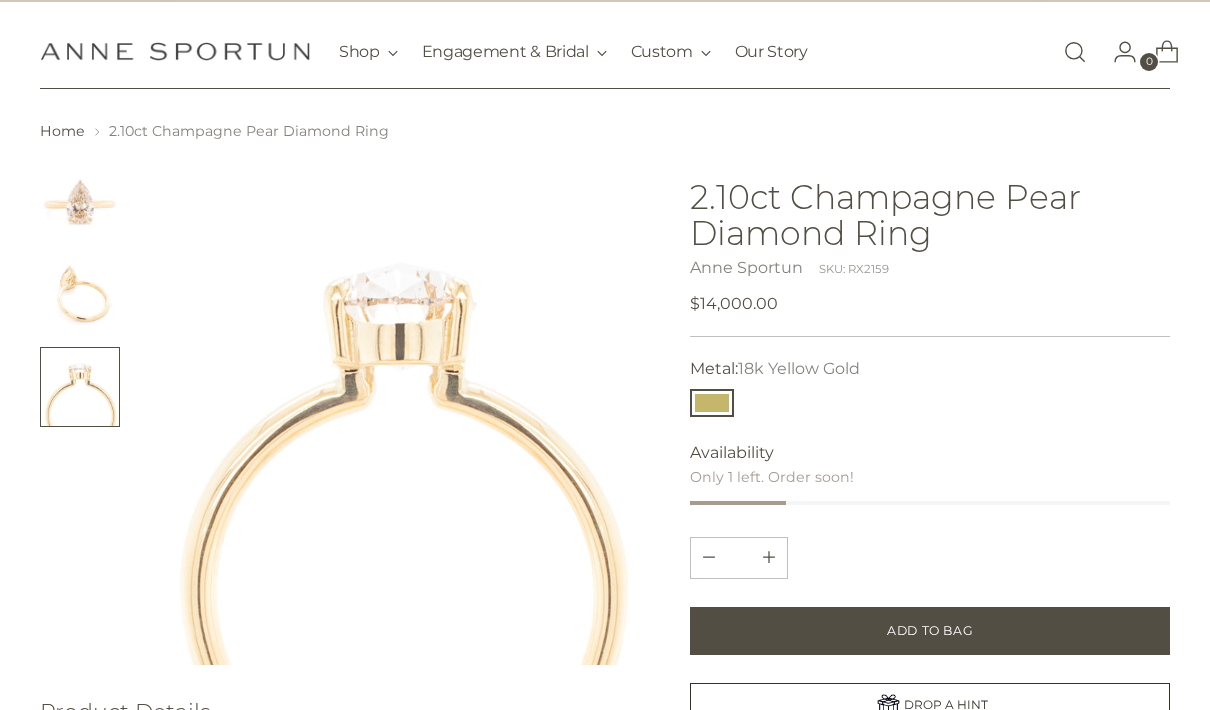 scroll, scrollTop: 0, scrollLeft: 0, axis: both 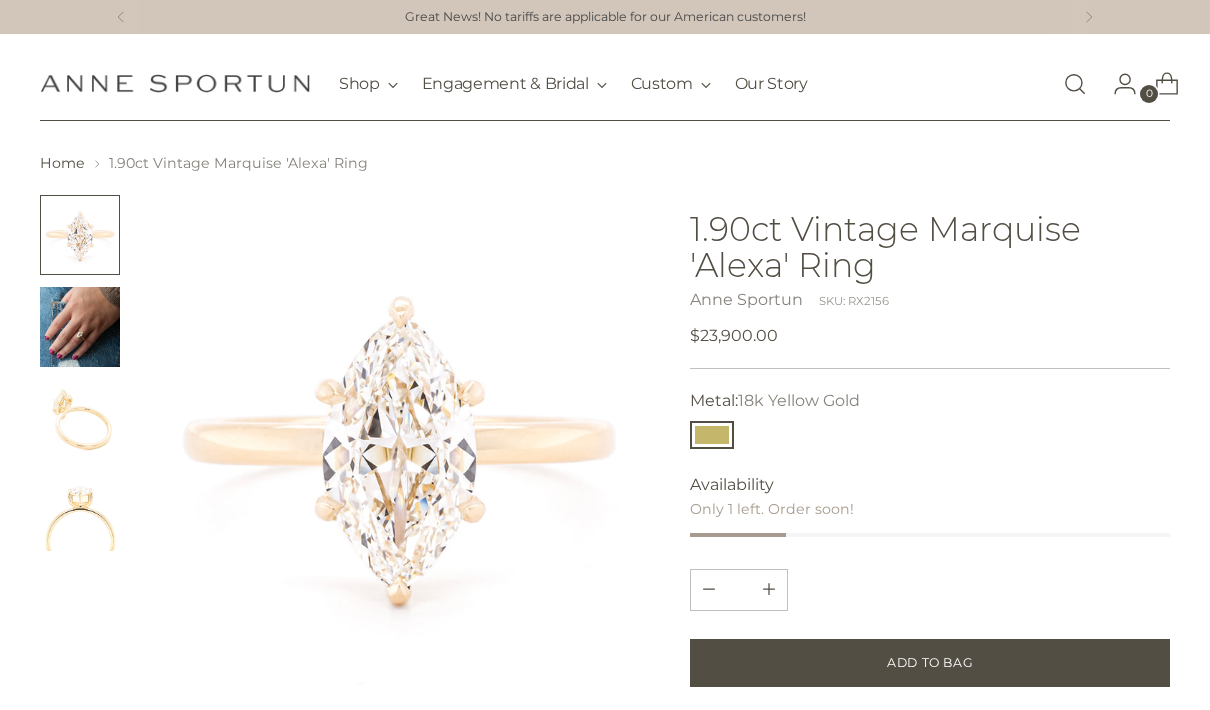 click at bounding box center [80, 327] 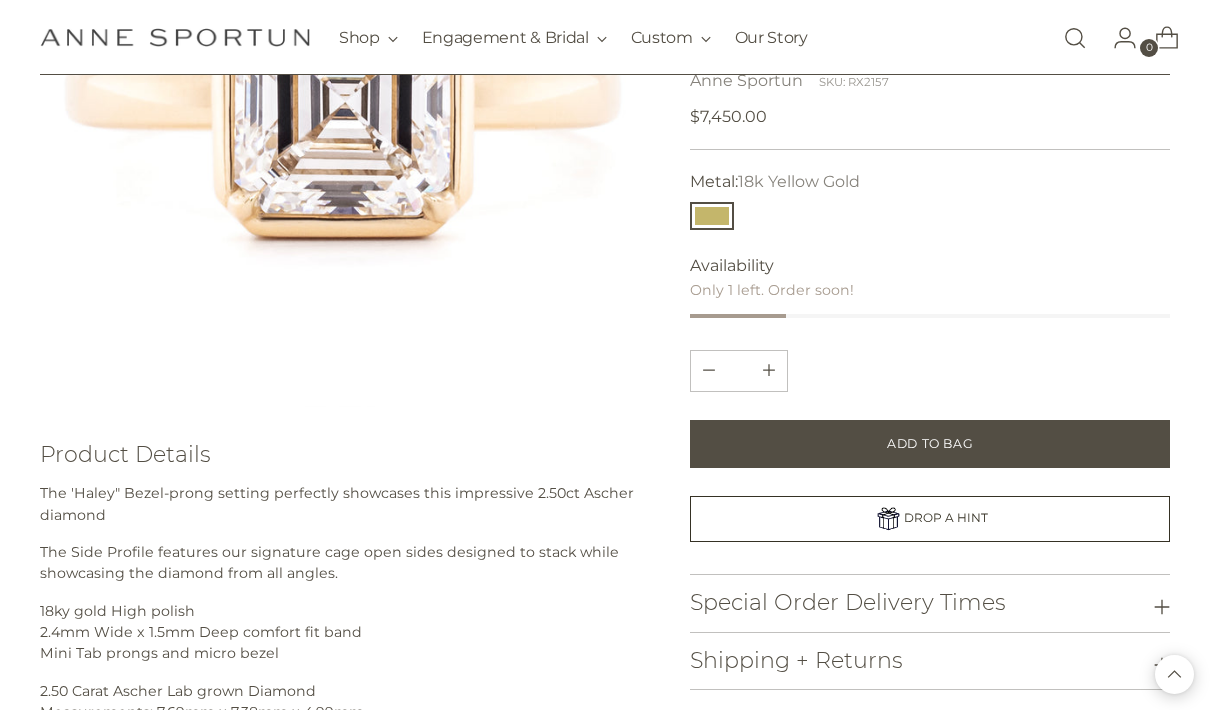 scroll, scrollTop: 343, scrollLeft: 0, axis: vertical 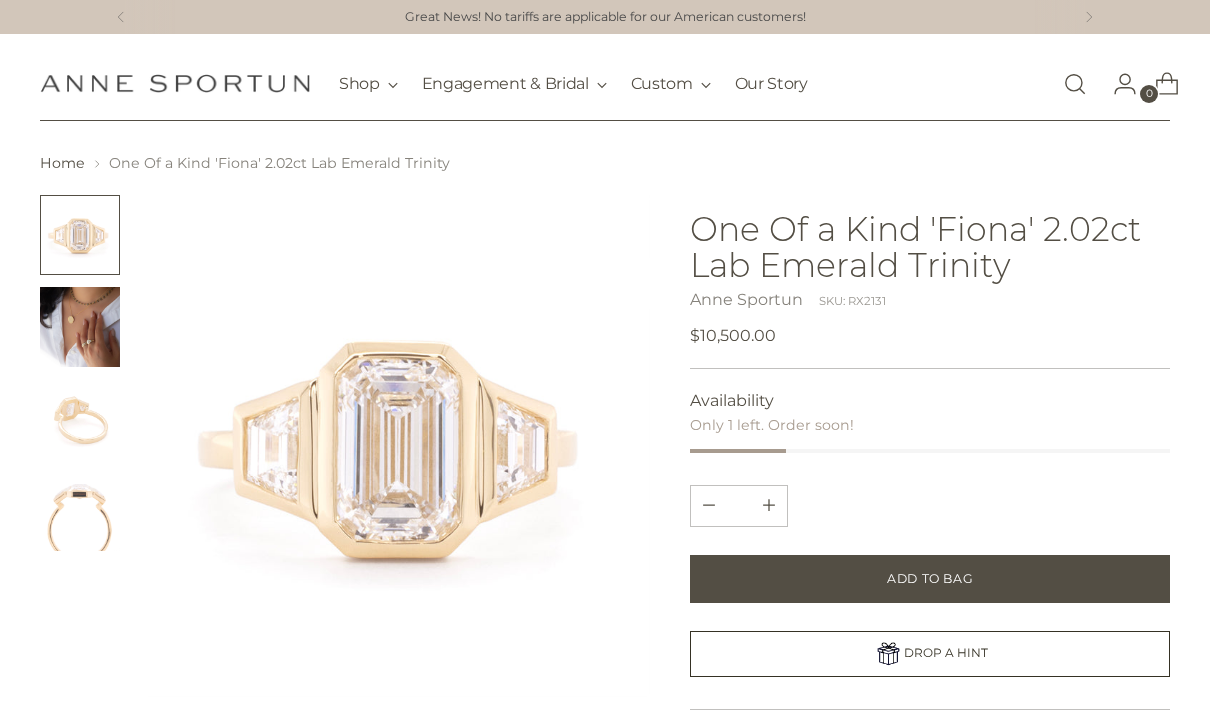 click at bounding box center (80, 327) 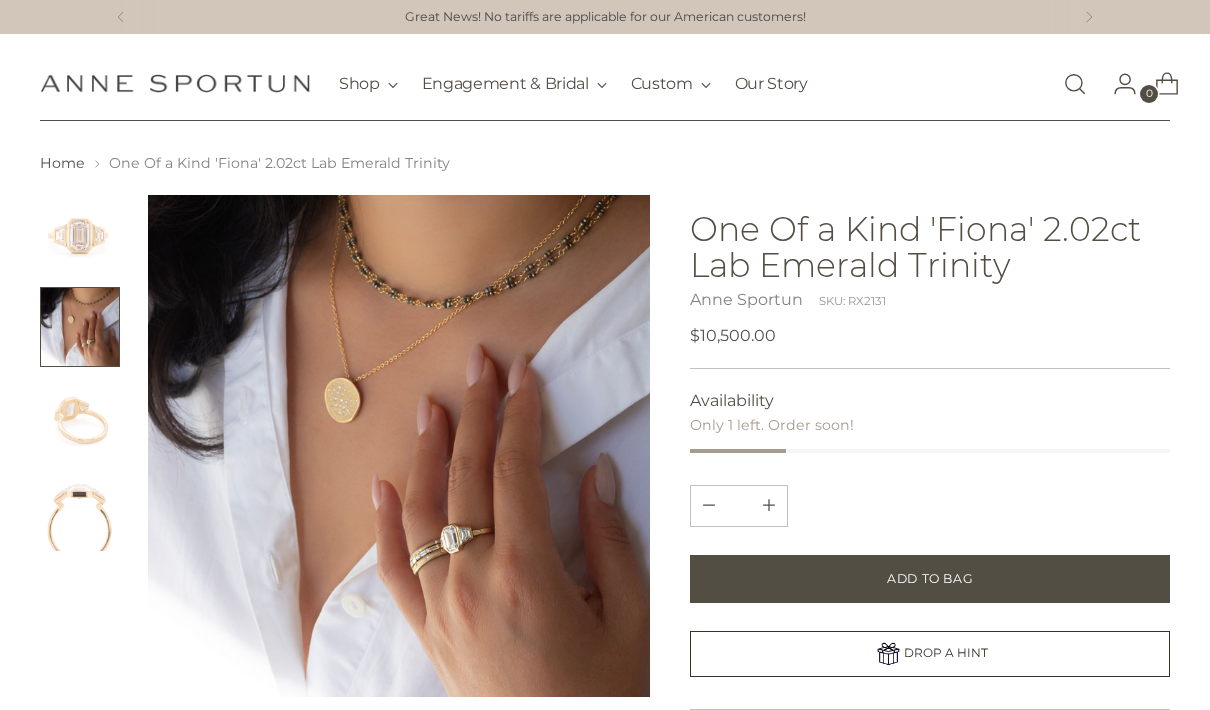 click at bounding box center [80, 419] 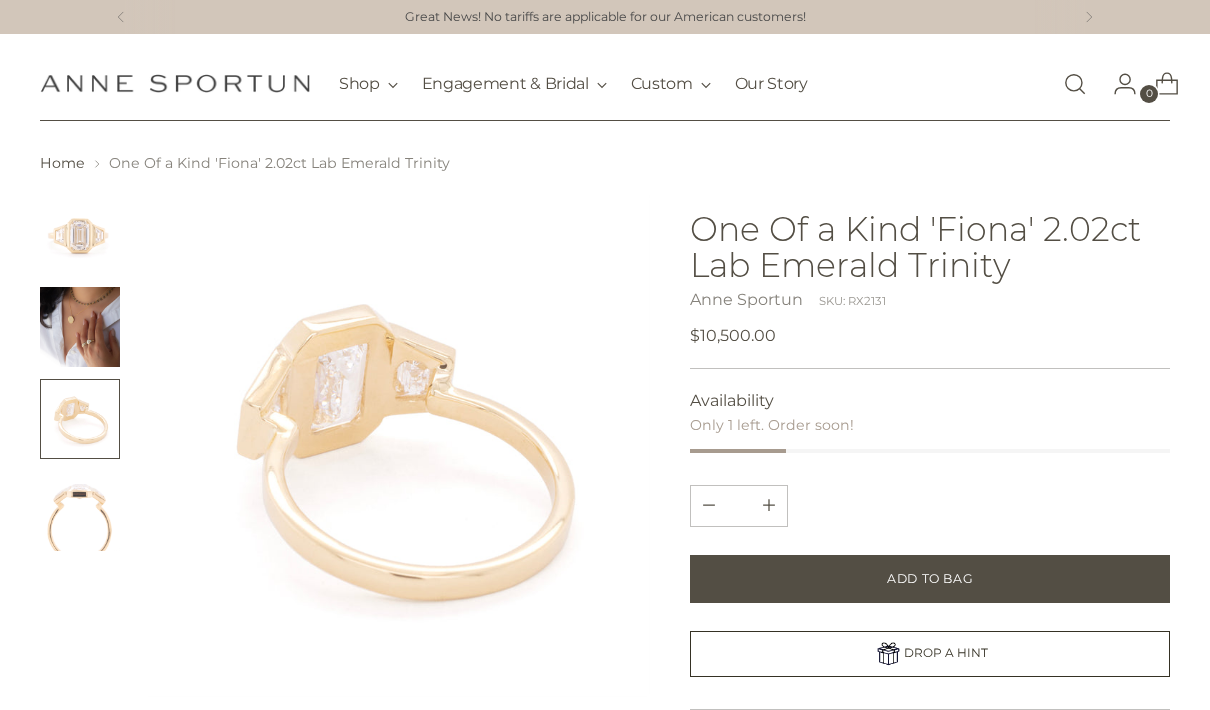 click at bounding box center (80, 511) 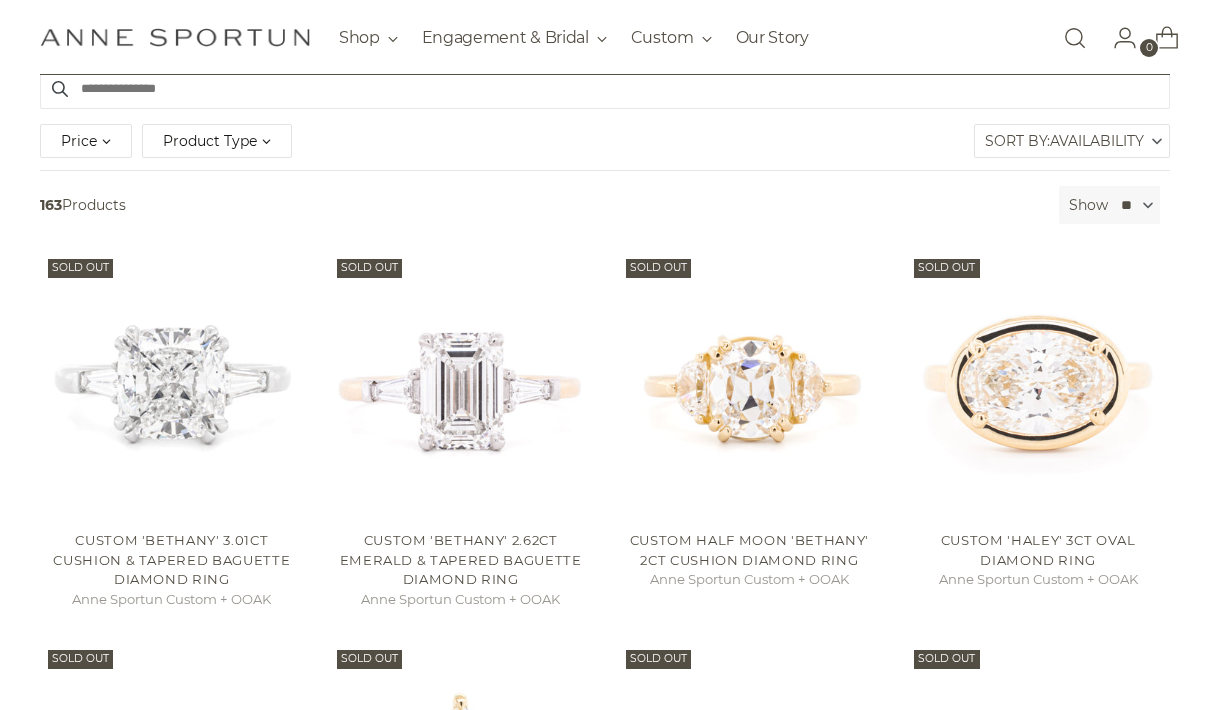 scroll, scrollTop: 285, scrollLeft: 0, axis: vertical 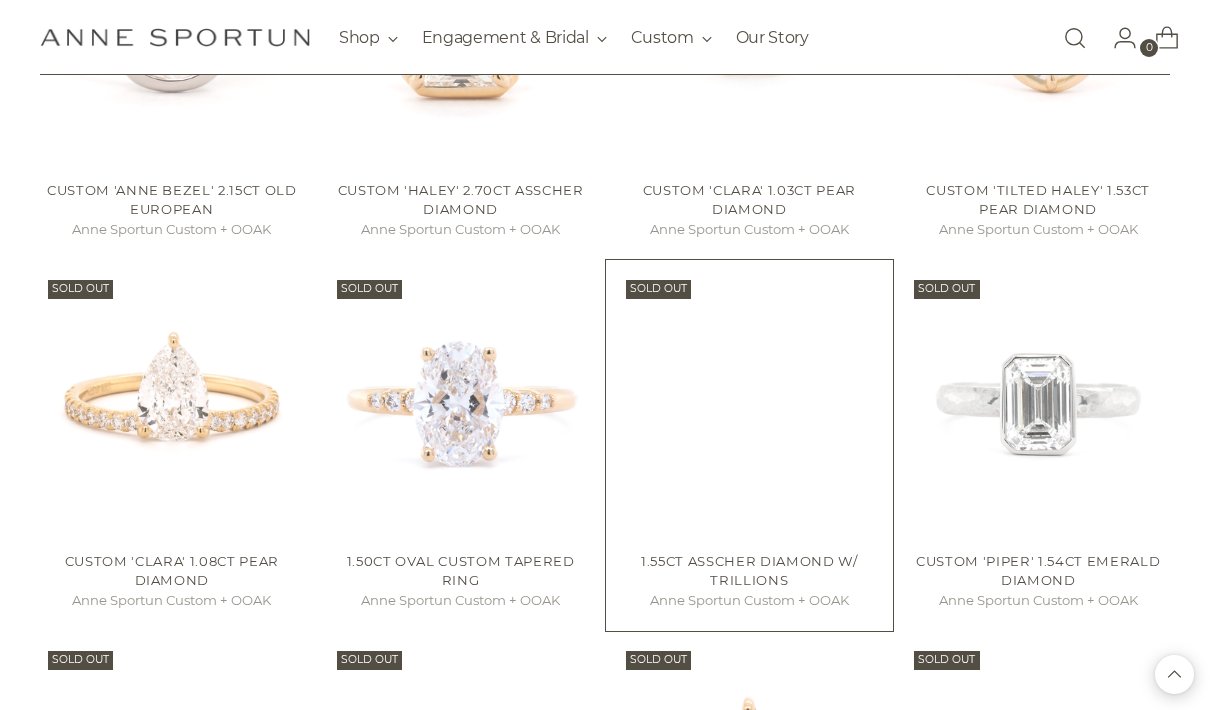 click at bounding box center (750, 404) 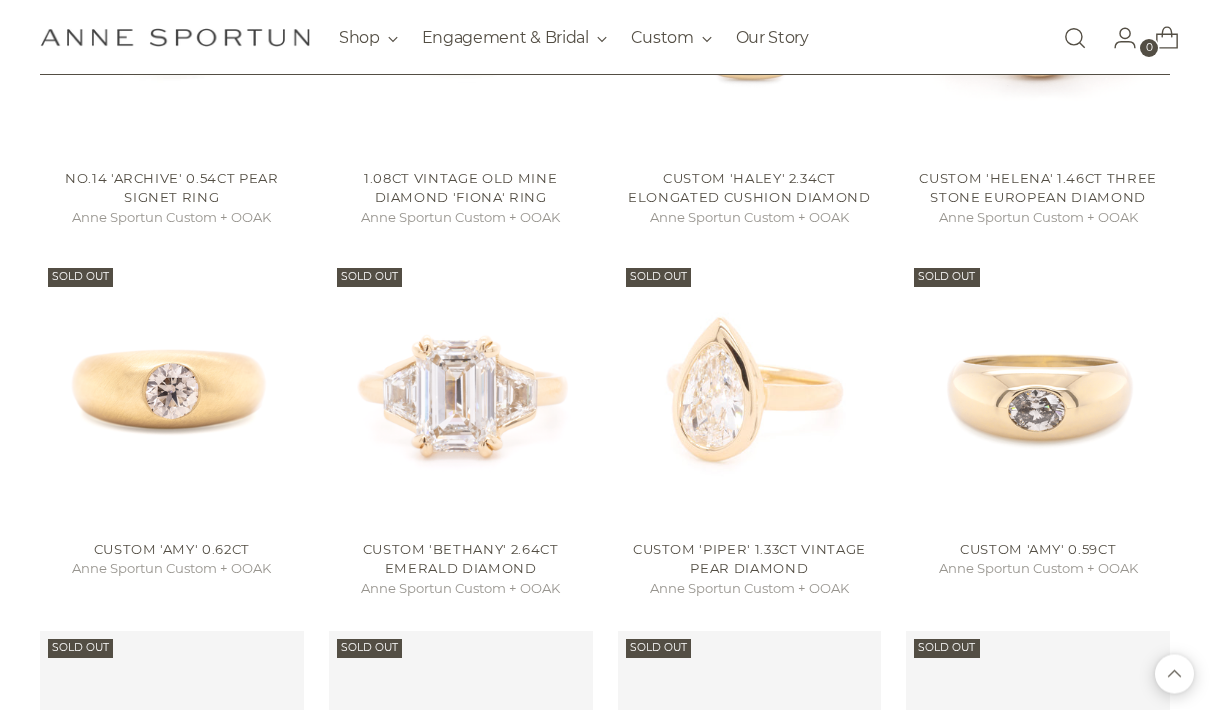 scroll, scrollTop: 7320, scrollLeft: 0, axis: vertical 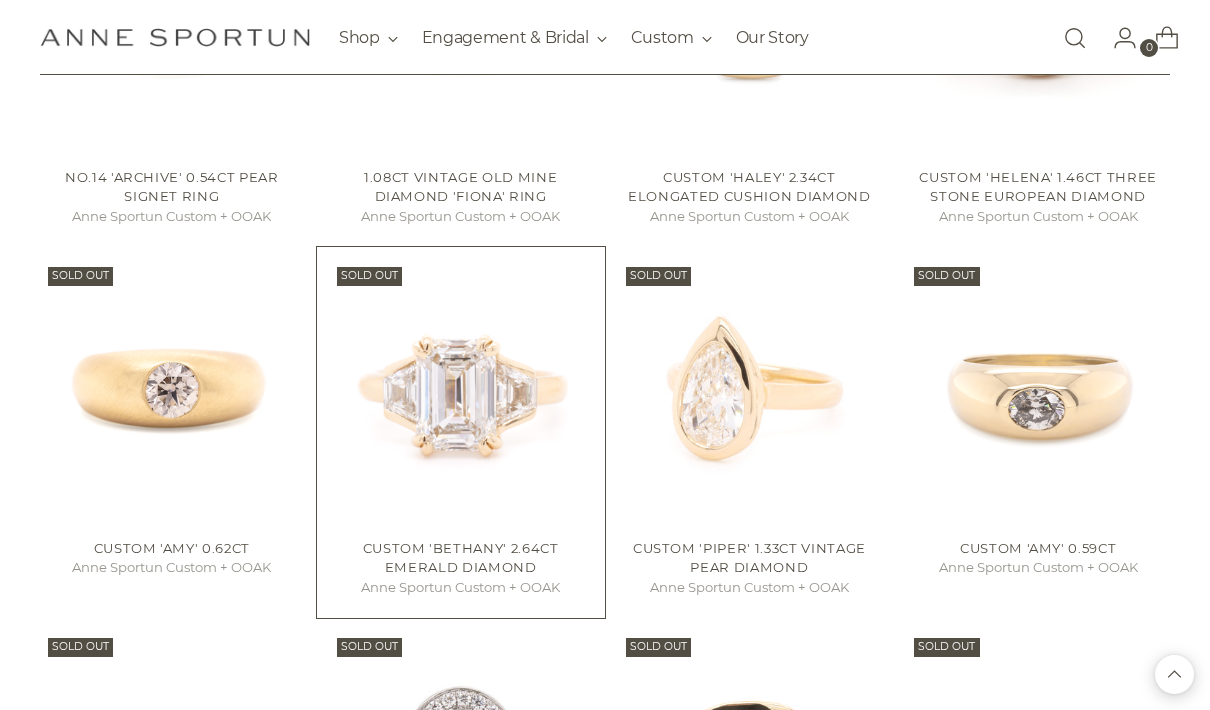 click at bounding box center [461, 391] 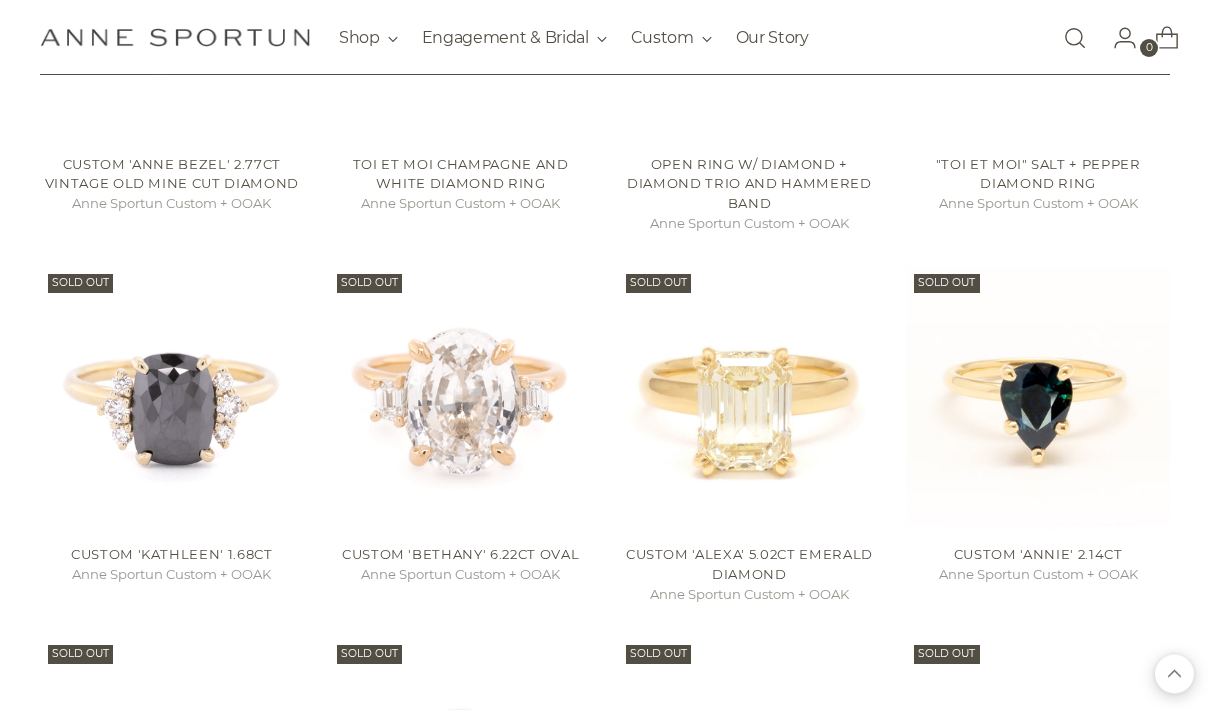 scroll, scrollTop: 8818, scrollLeft: 0, axis: vertical 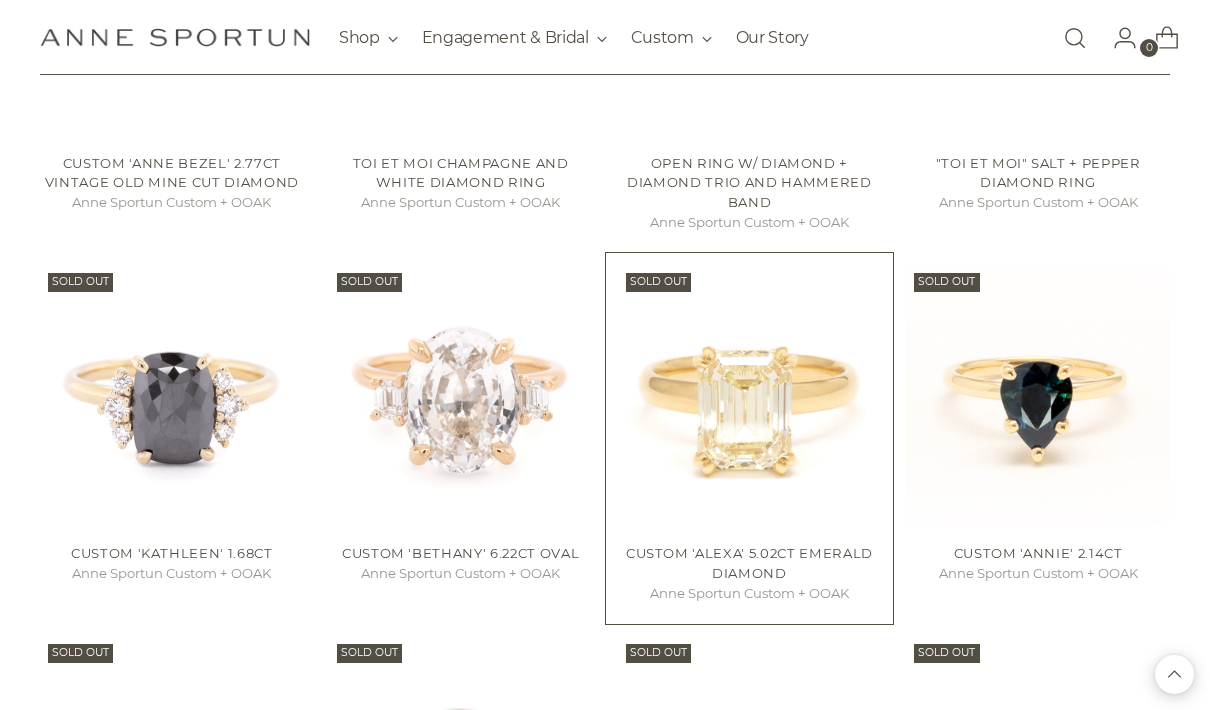 click at bounding box center (750, 397) 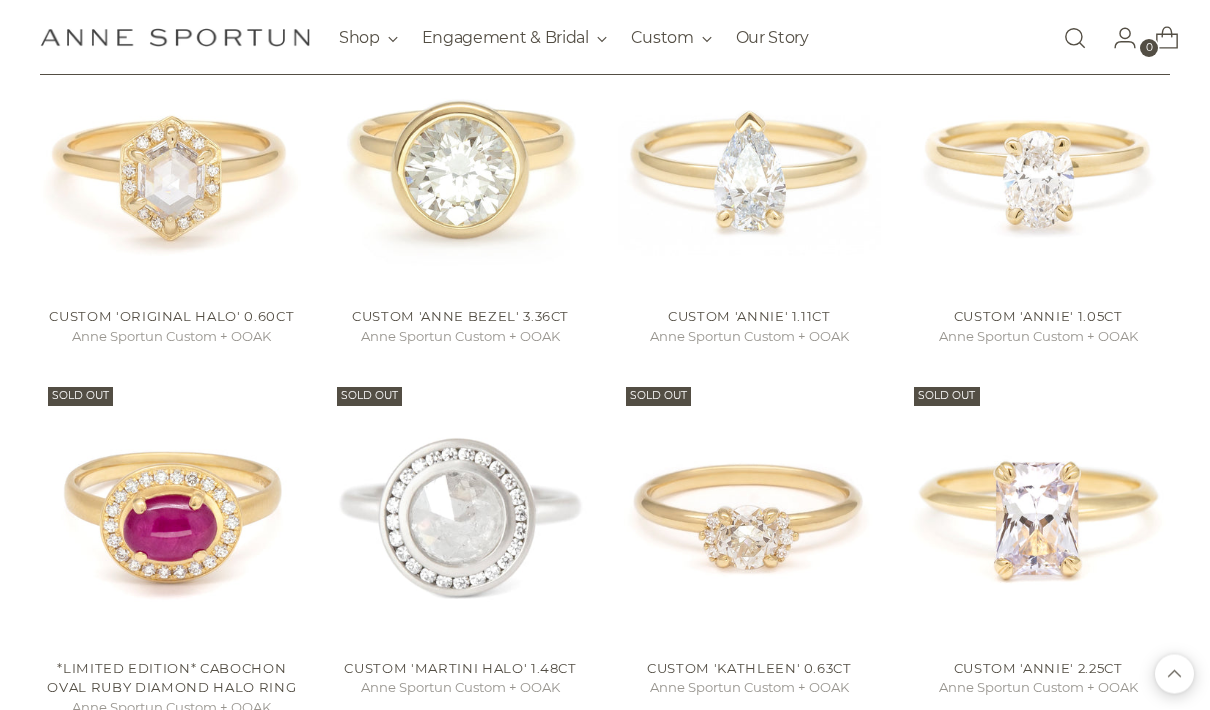 scroll, scrollTop: 9448, scrollLeft: 0, axis: vertical 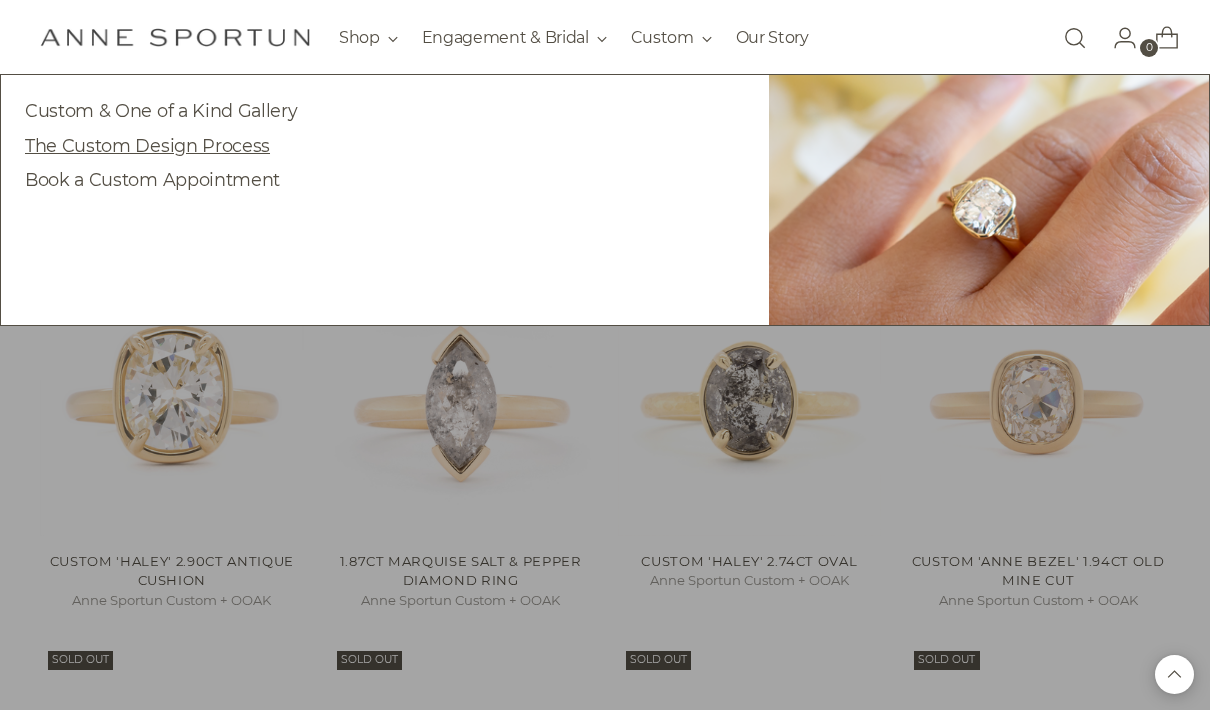 click on "The Custom Design Process" at bounding box center (147, 145) 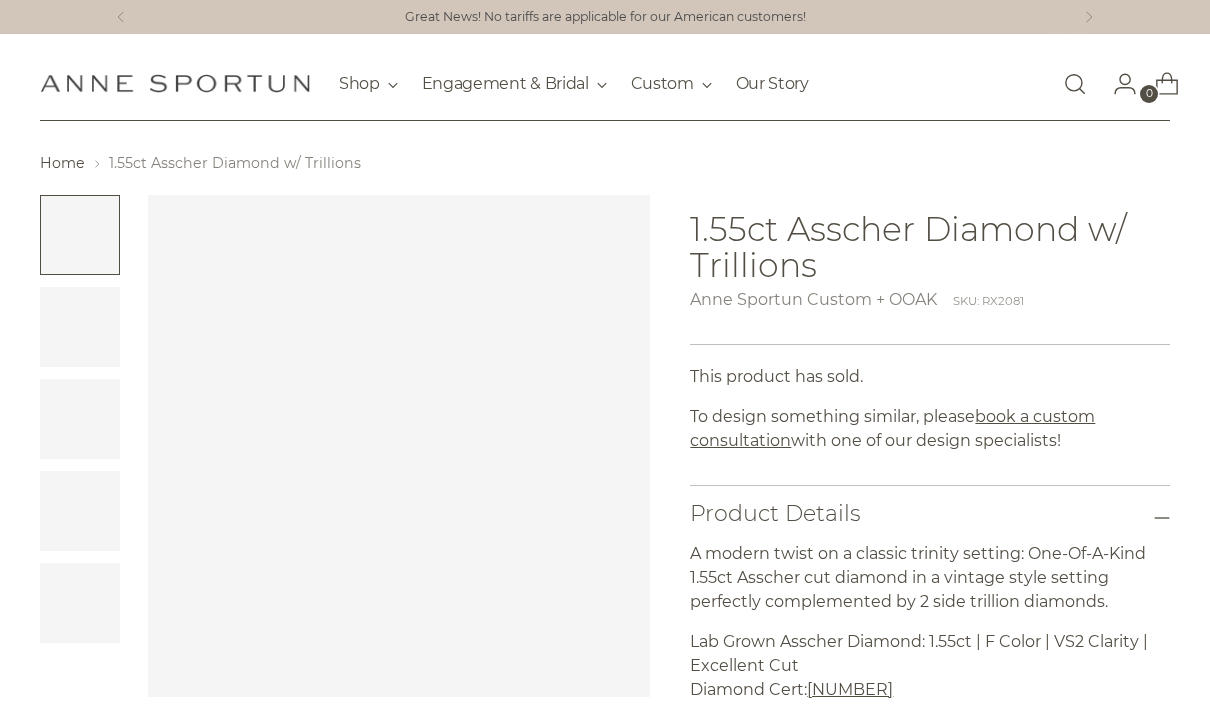 scroll, scrollTop: 0, scrollLeft: 0, axis: both 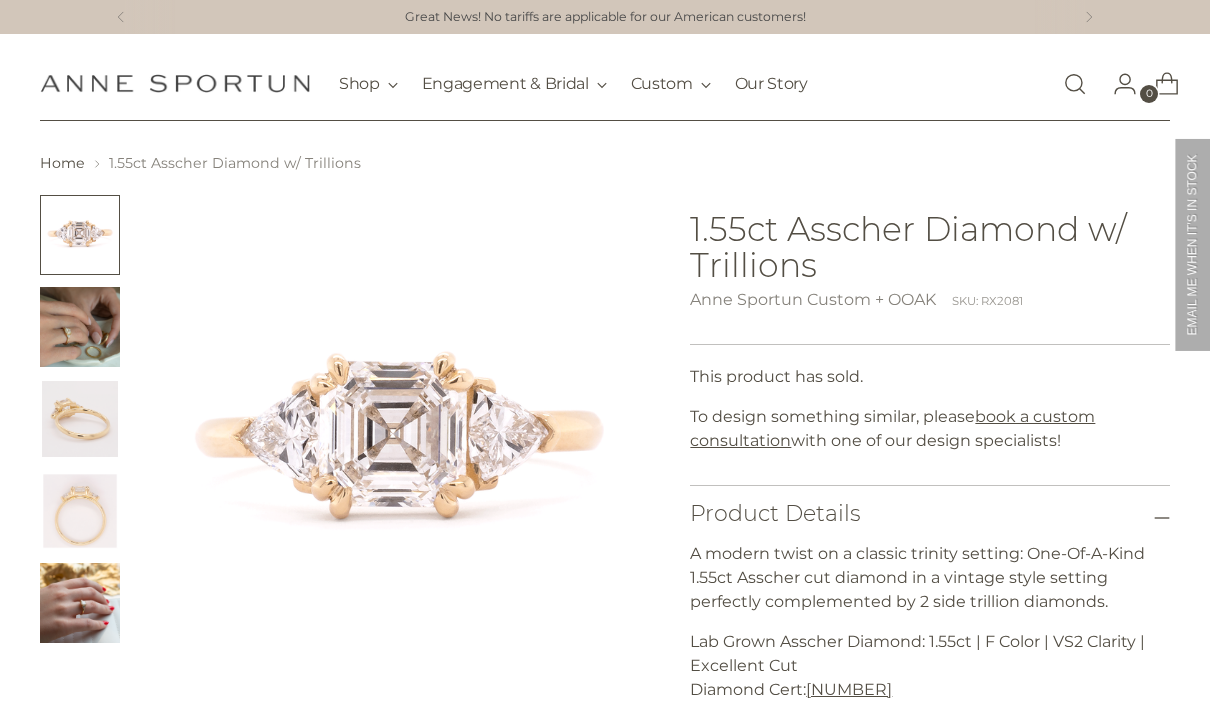 click at bounding box center (80, 327) 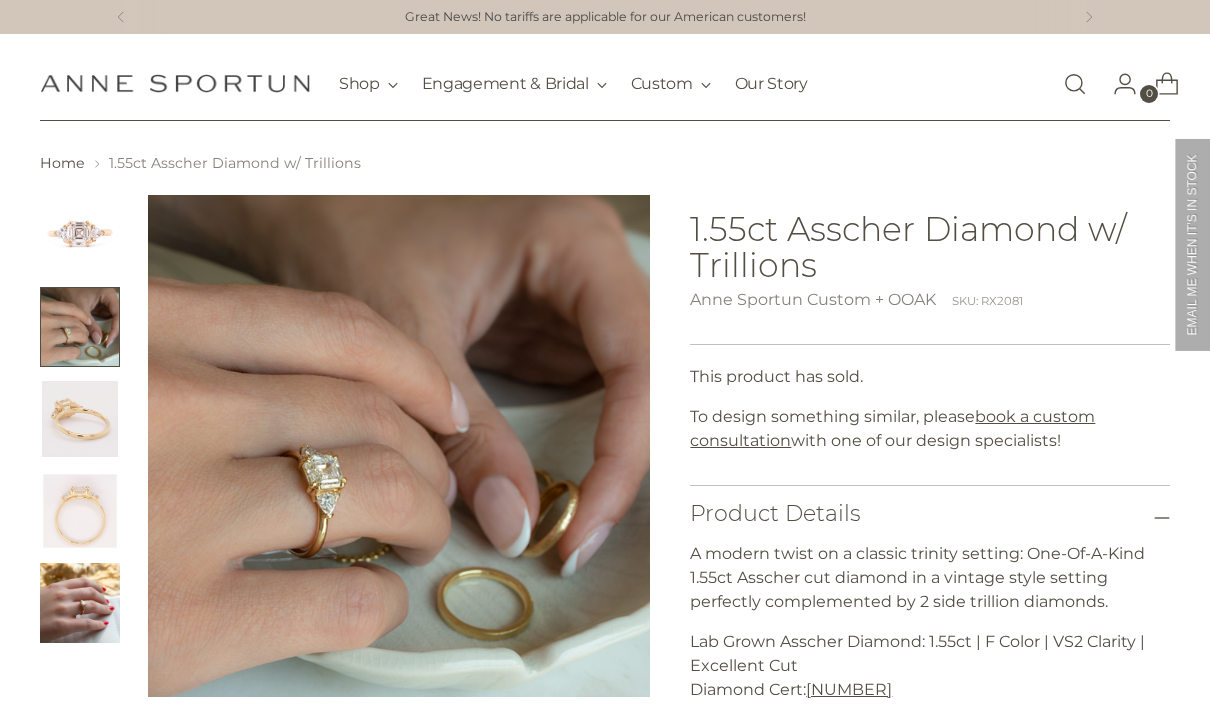 click at bounding box center [80, 511] 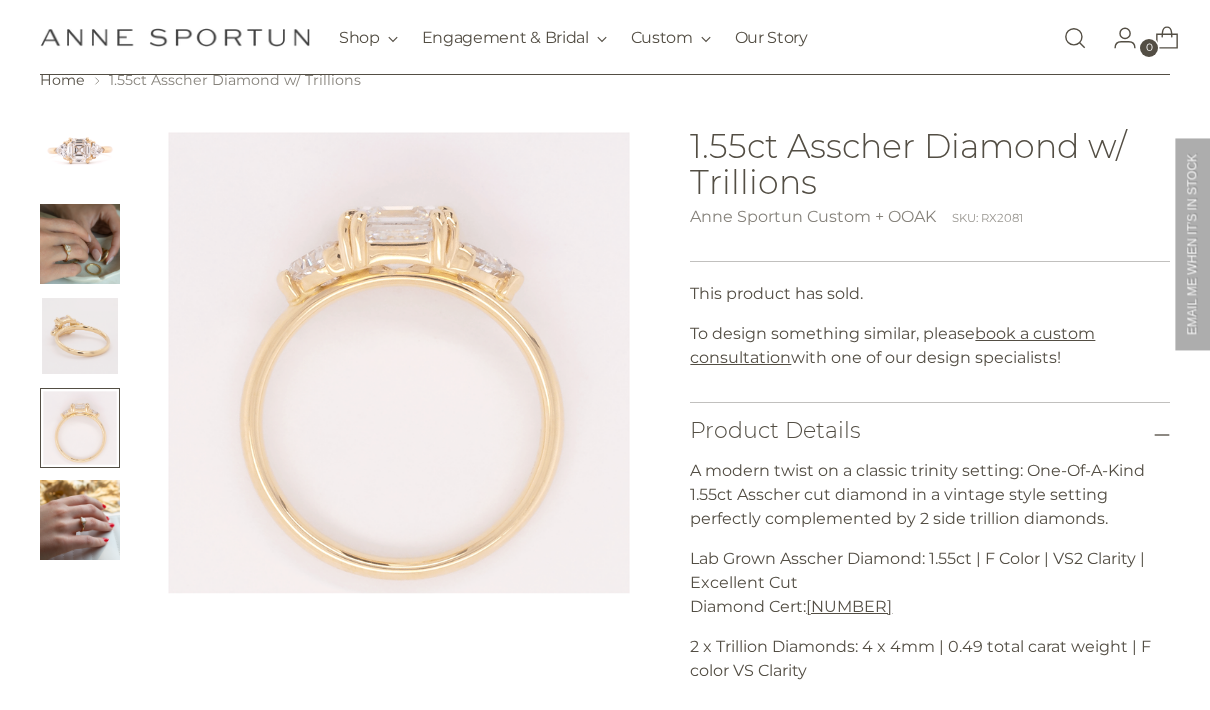 scroll, scrollTop: 0, scrollLeft: 0, axis: both 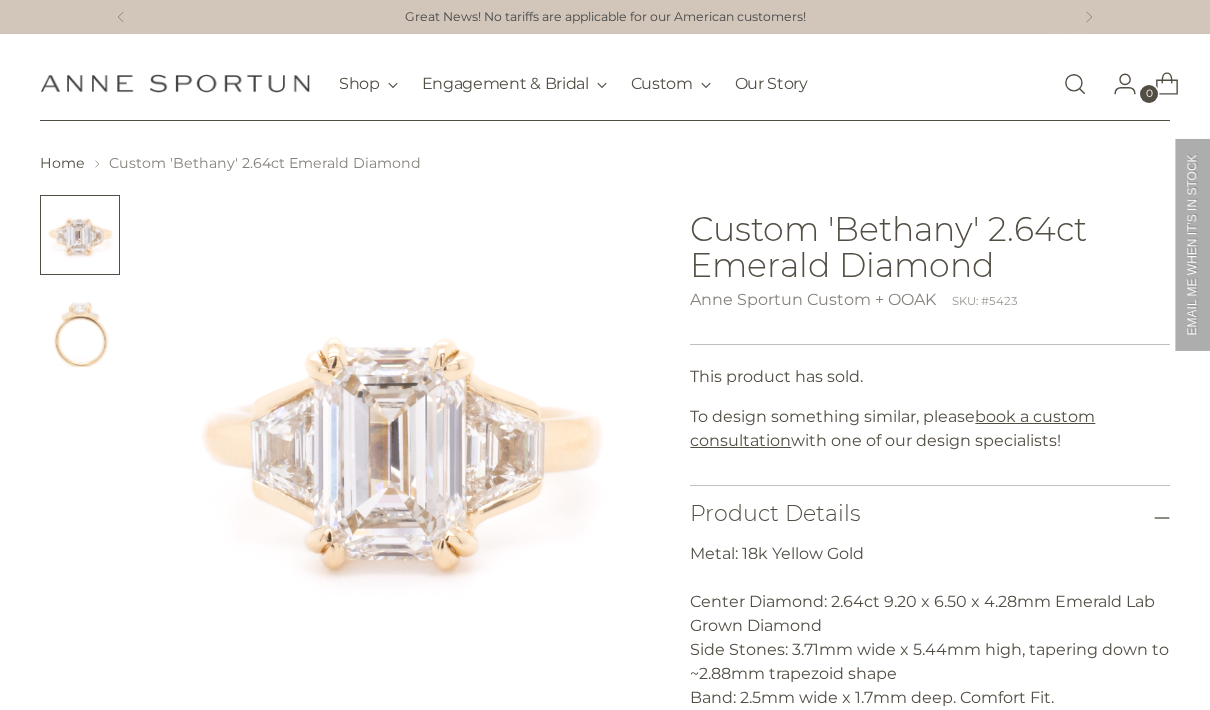 click at bounding box center (80, 327) 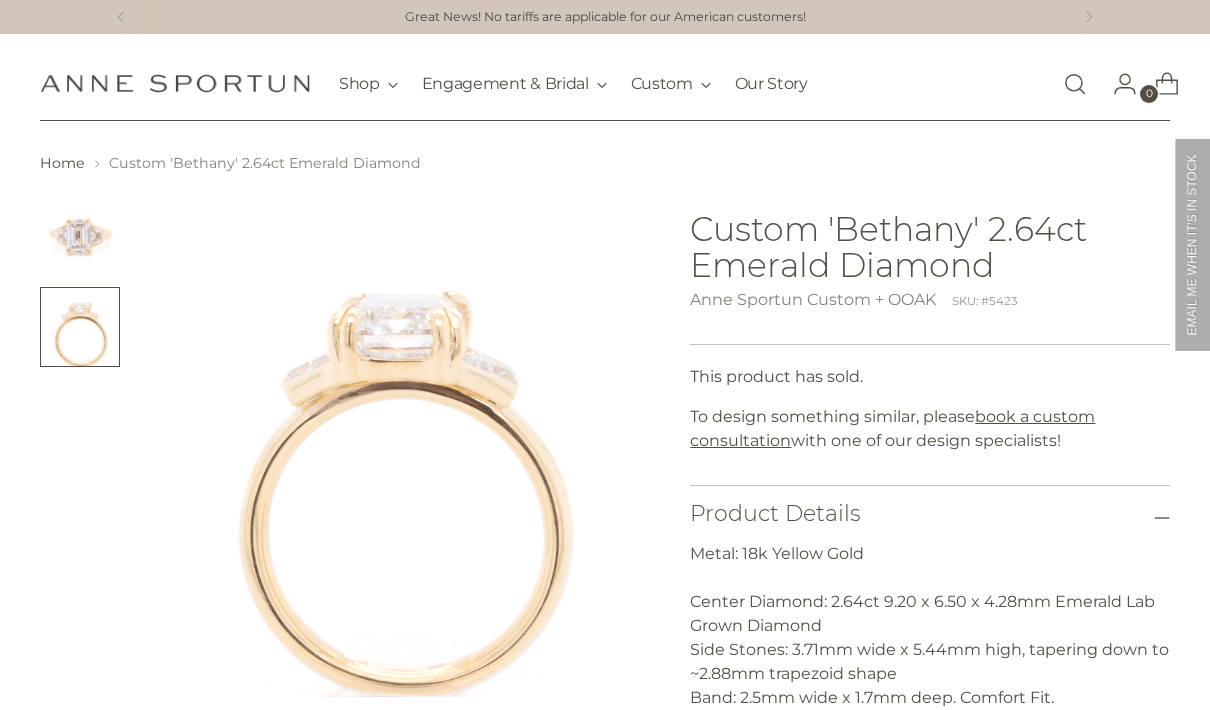 click at bounding box center (80, 235) 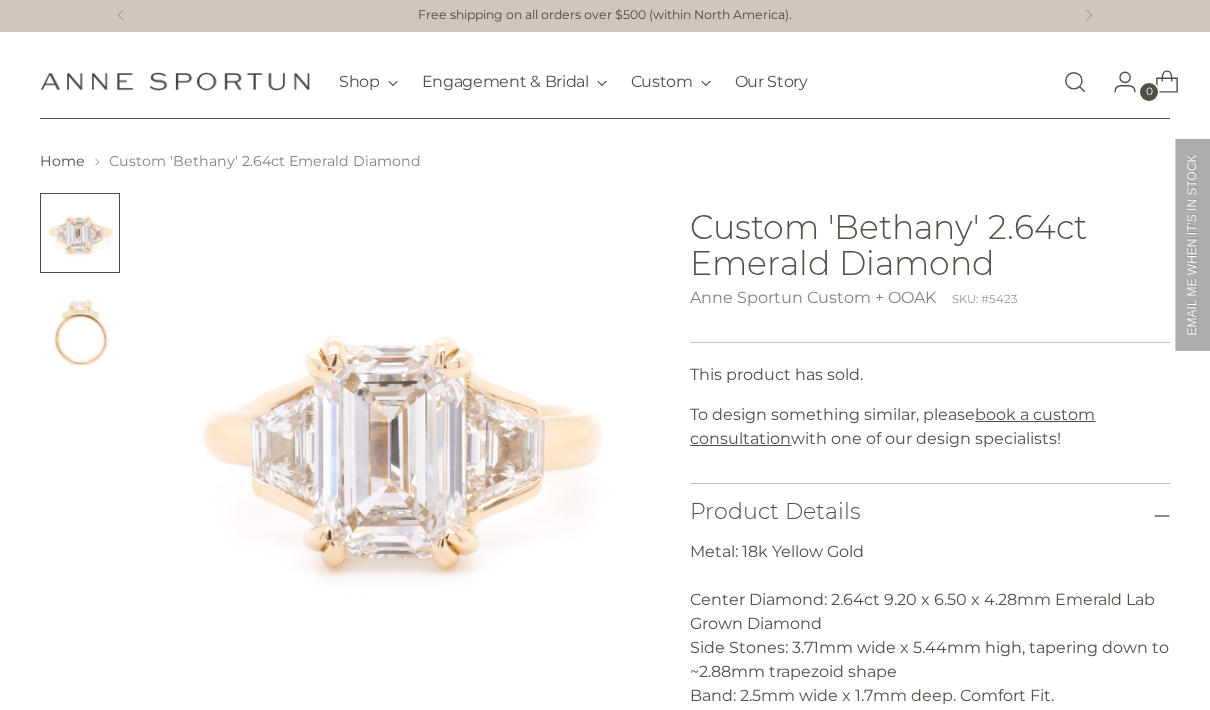 scroll, scrollTop: 0, scrollLeft: 0, axis: both 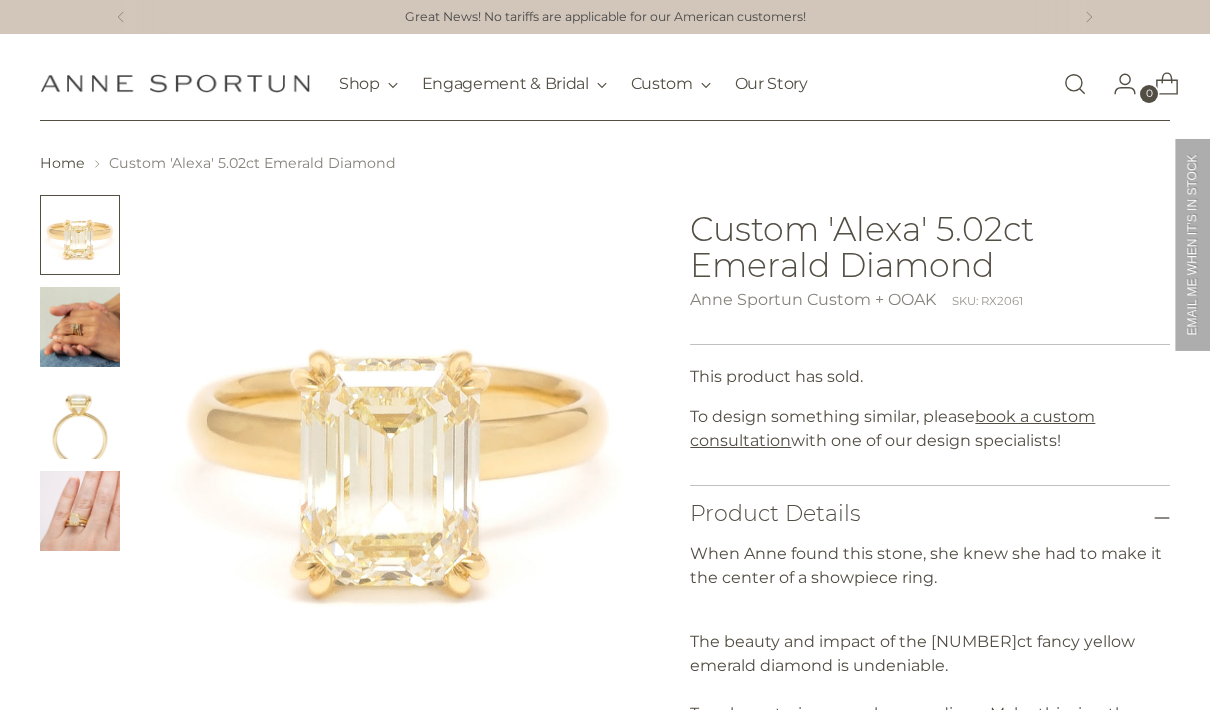 click at bounding box center [80, 327] 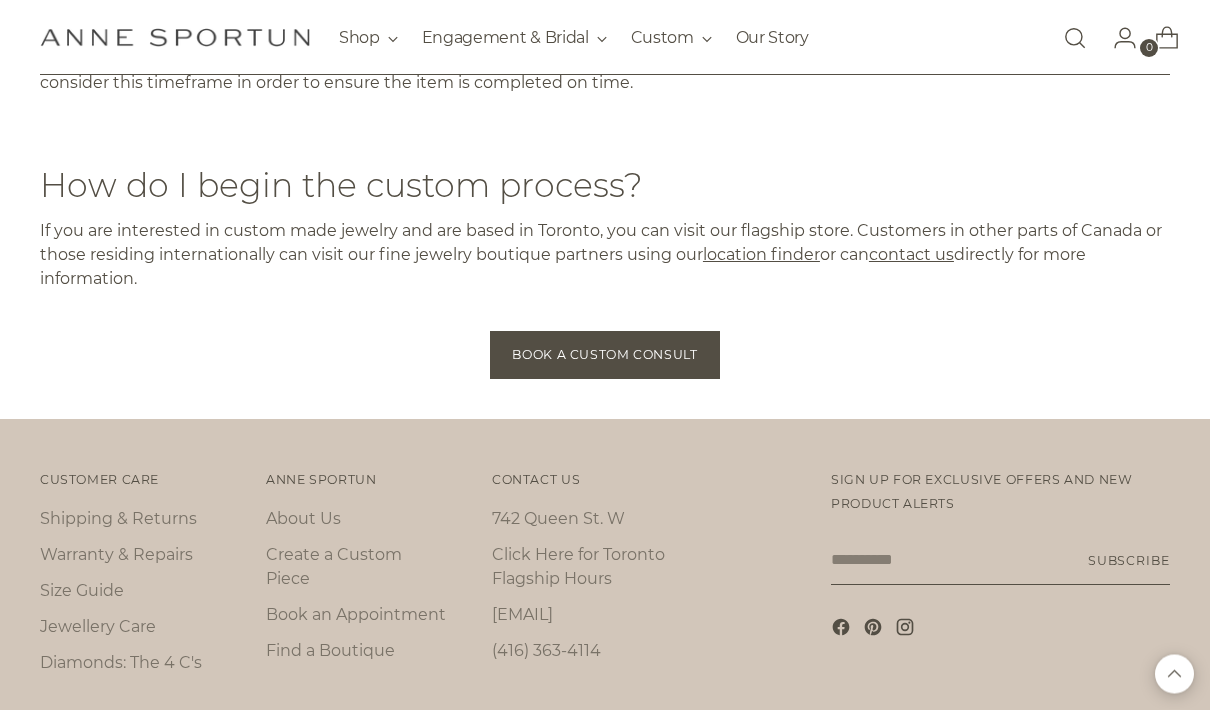 scroll, scrollTop: 3025, scrollLeft: 0, axis: vertical 